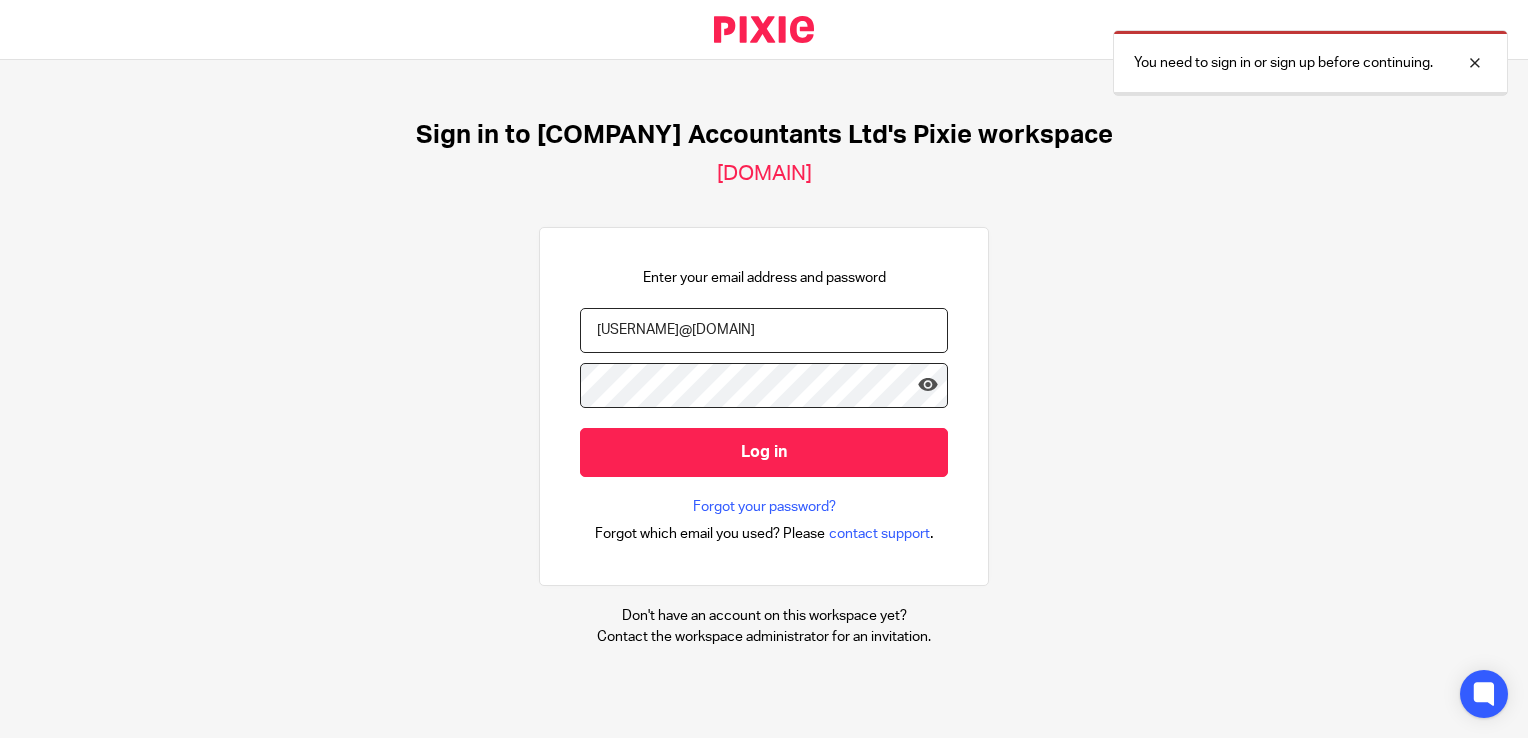 scroll, scrollTop: 0, scrollLeft: 0, axis: both 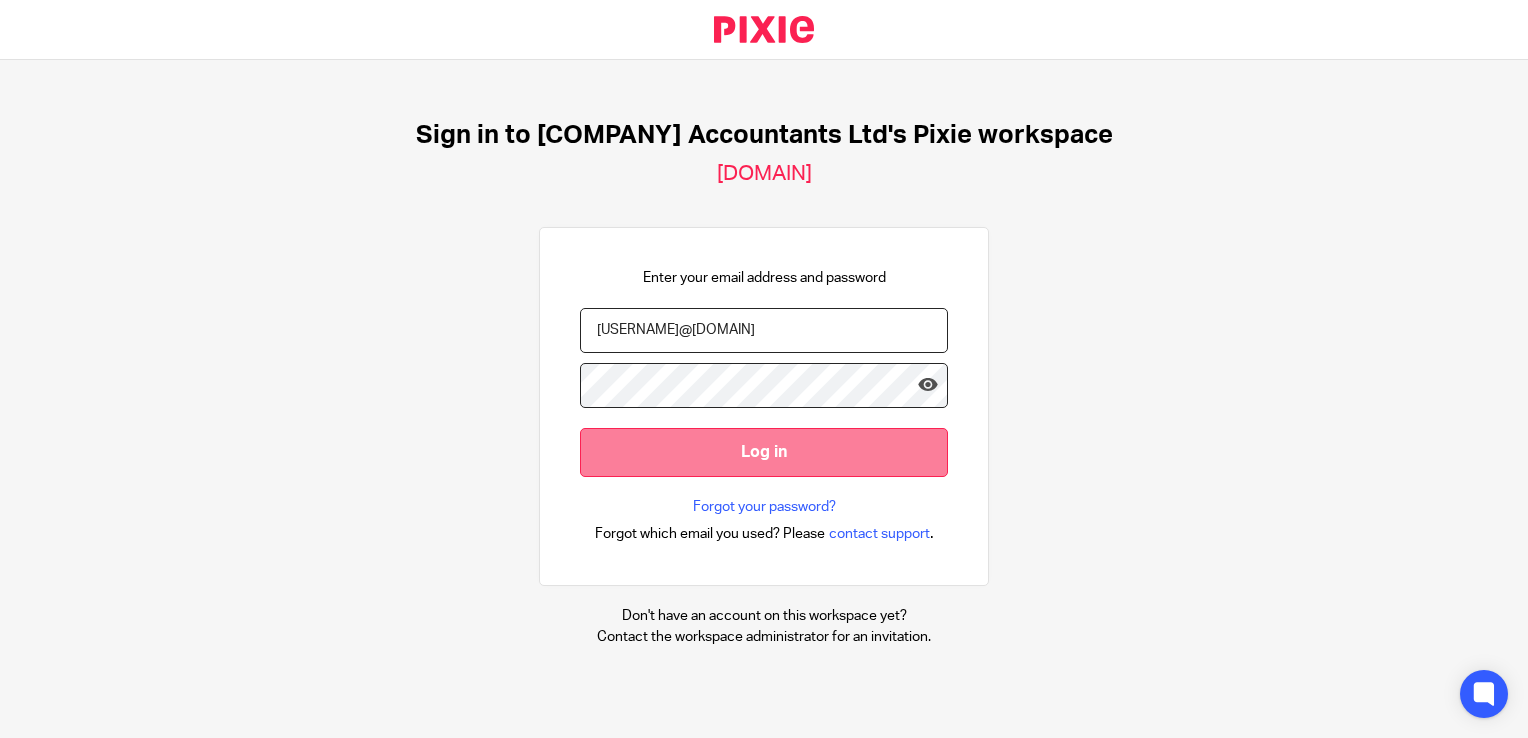click on "Log in" at bounding box center [764, 452] 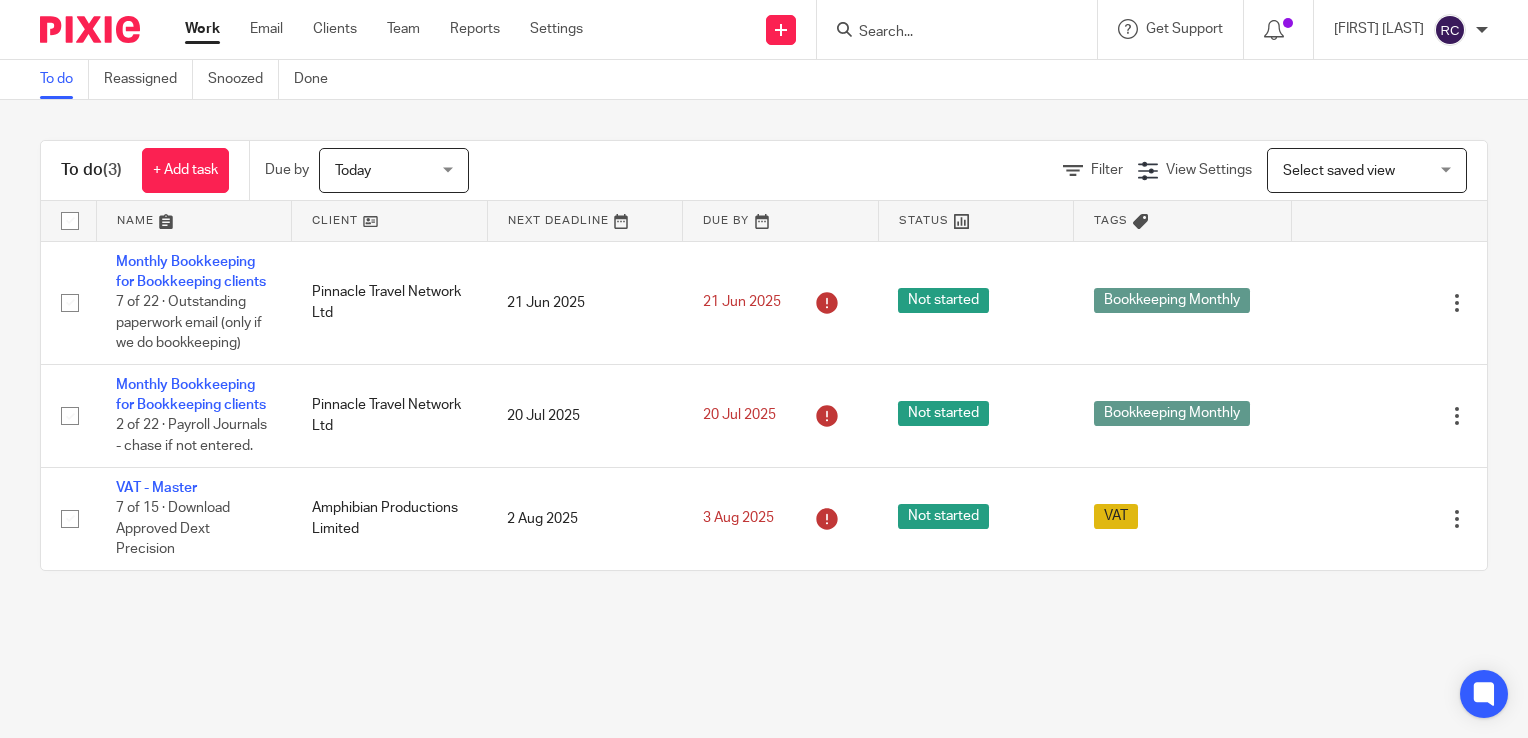 scroll, scrollTop: 0, scrollLeft: 0, axis: both 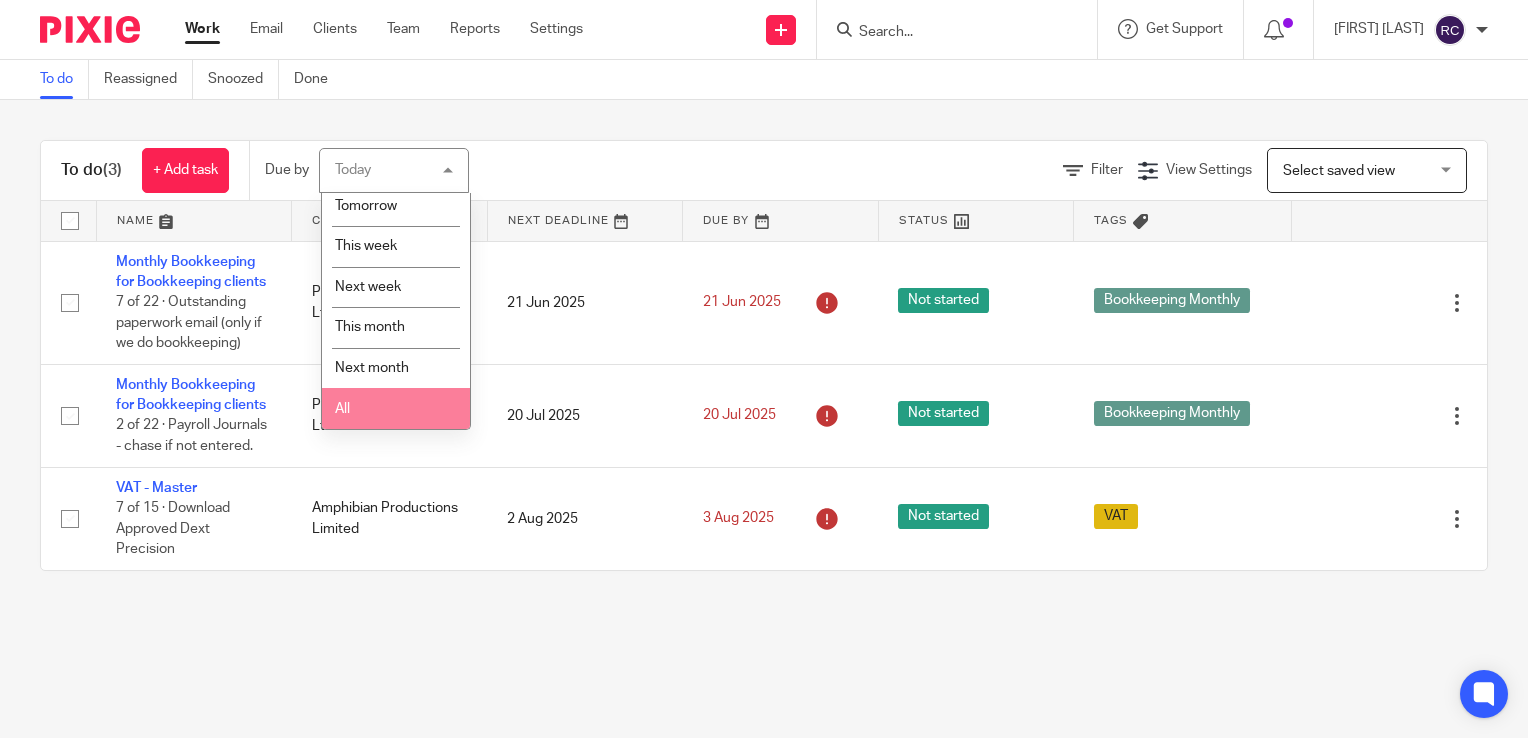 click on "All" at bounding box center (396, 408) 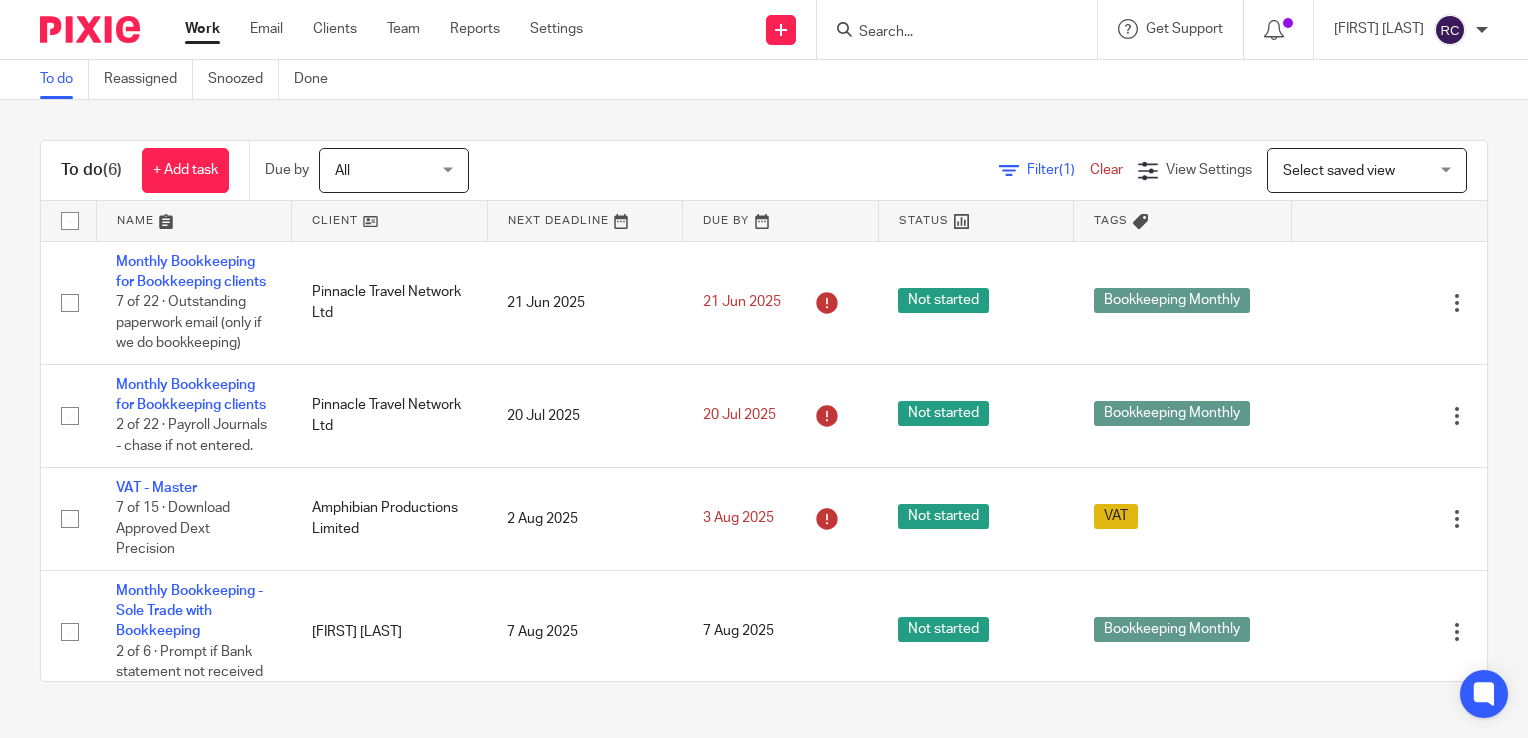 scroll, scrollTop: 0, scrollLeft: 0, axis: both 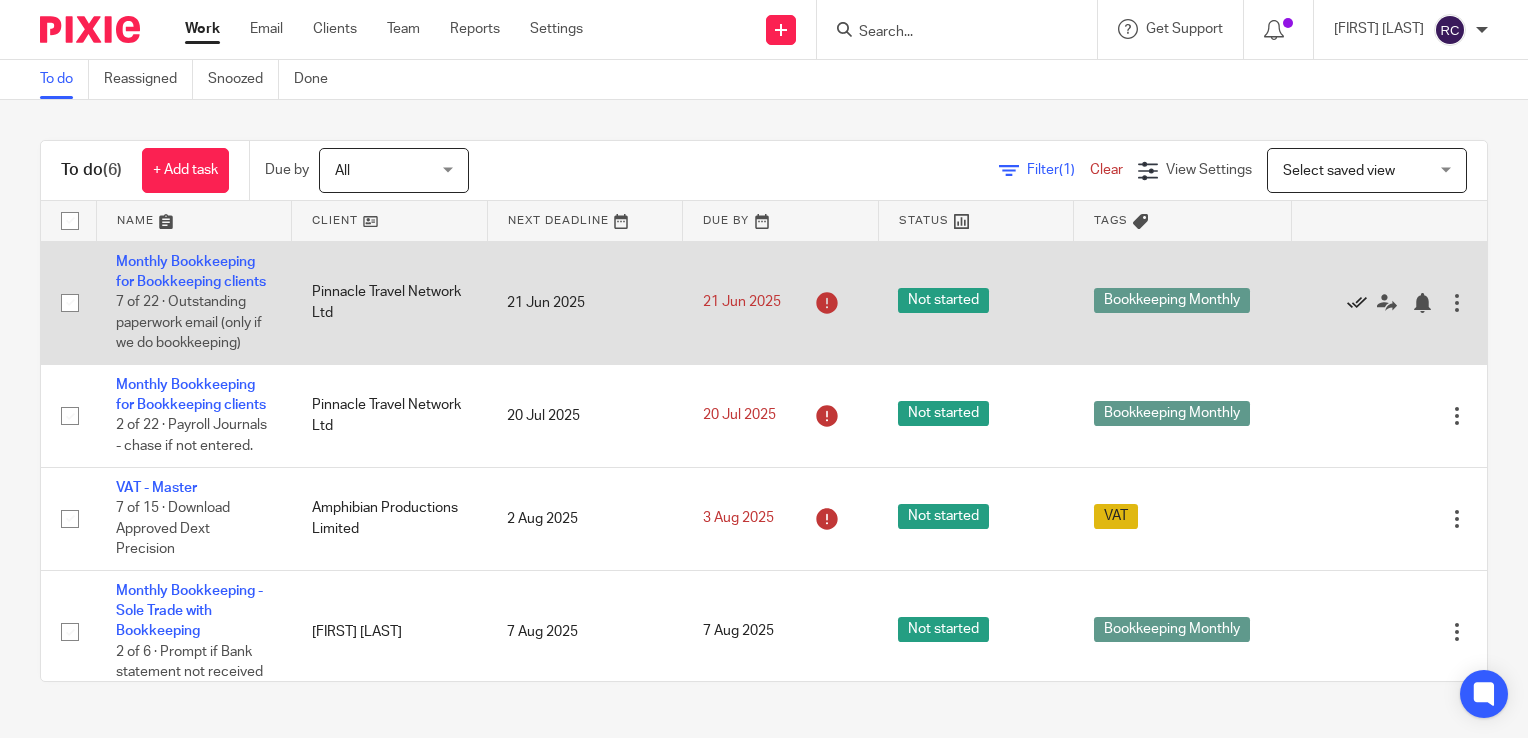 click at bounding box center (1357, 303) 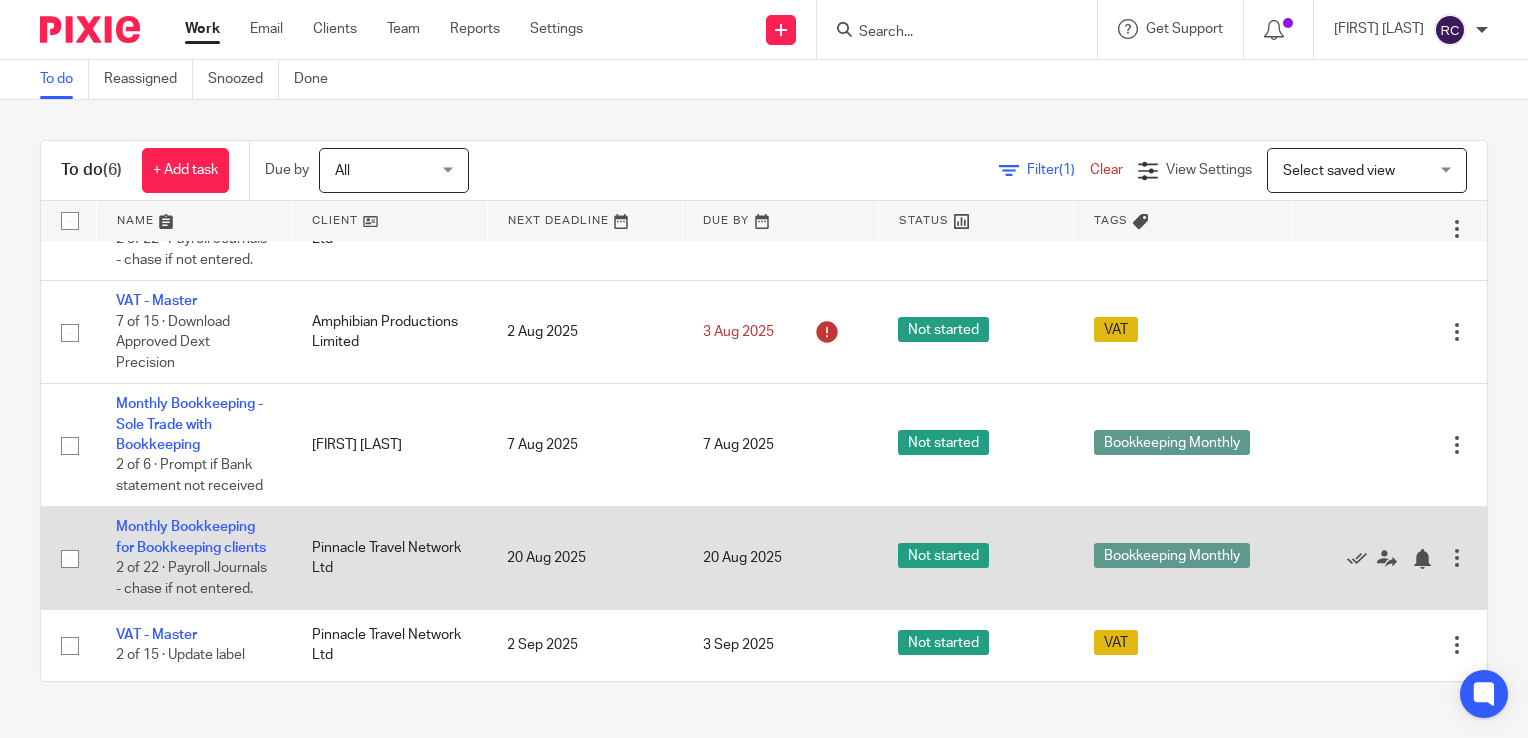 scroll, scrollTop: 148, scrollLeft: 0, axis: vertical 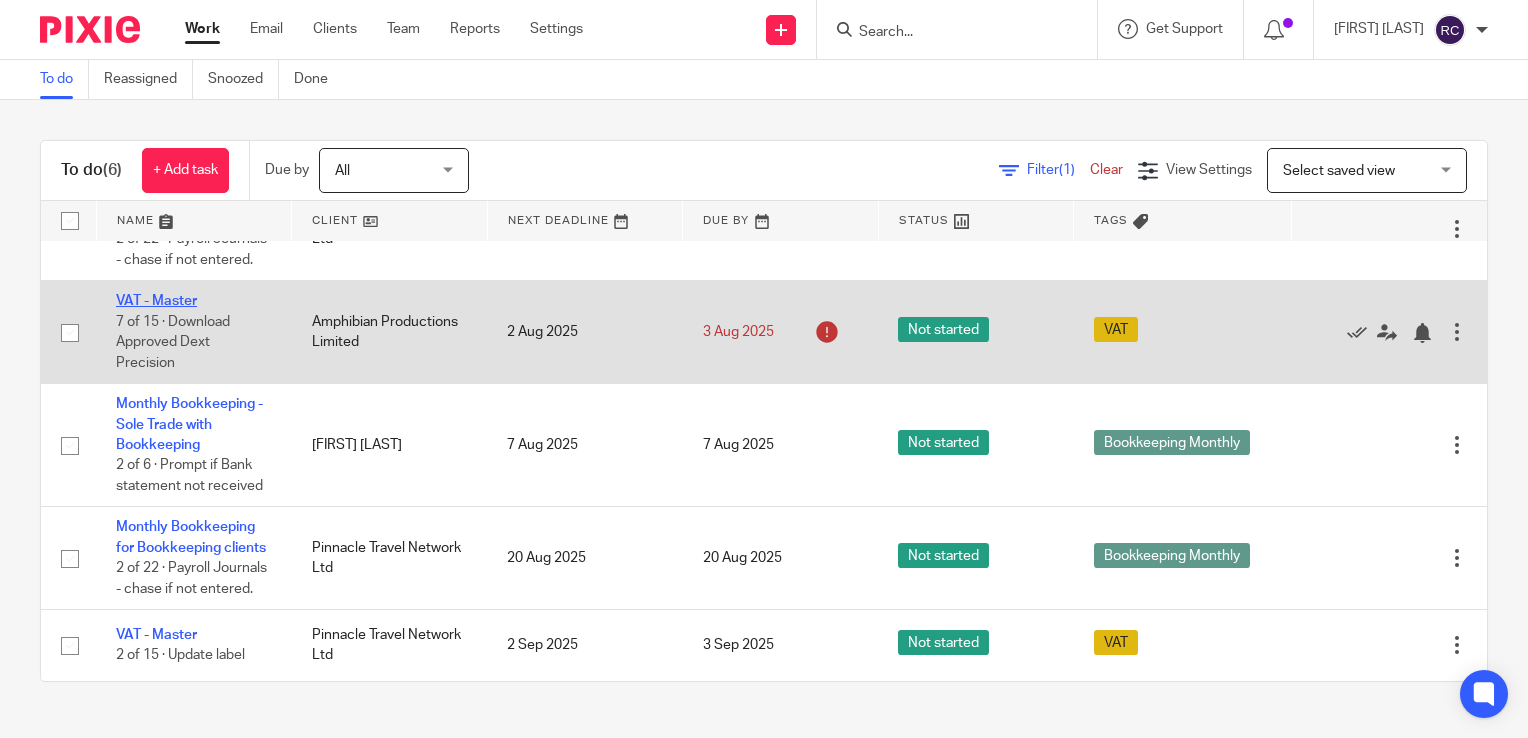 click on "VAT - Master" at bounding box center [156, 301] 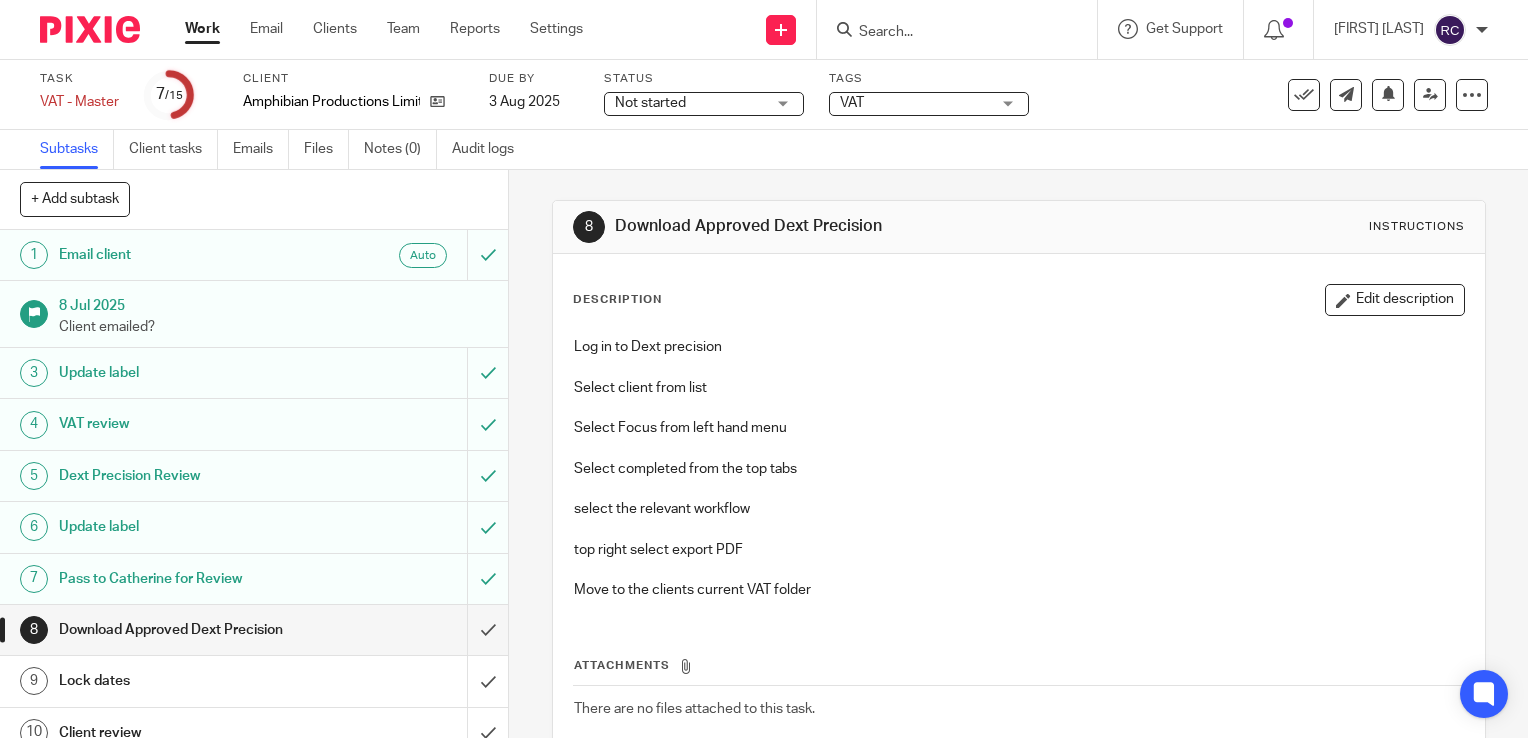 scroll, scrollTop: 0, scrollLeft: 0, axis: both 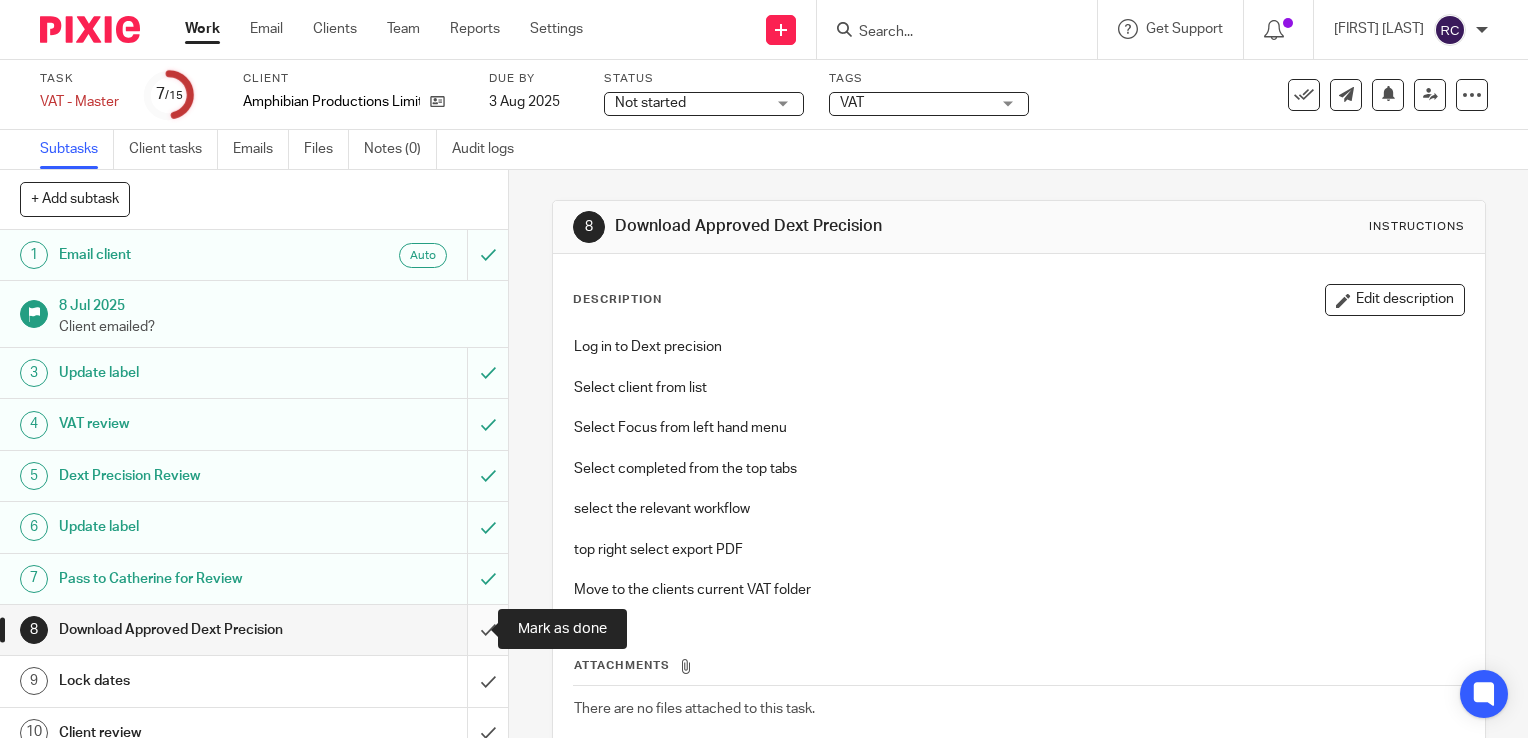 click at bounding box center [254, 630] 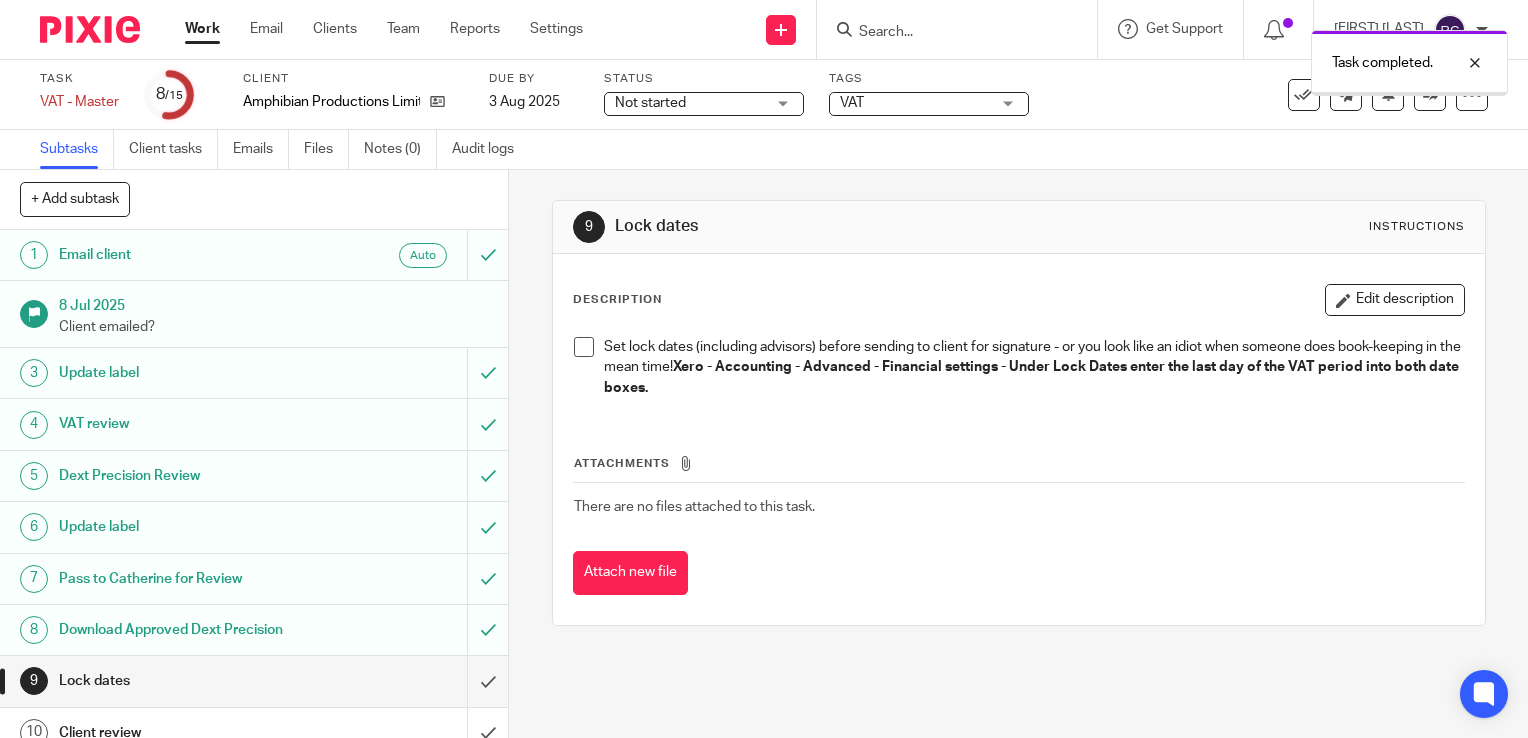 scroll, scrollTop: 0, scrollLeft: 0, axis: both 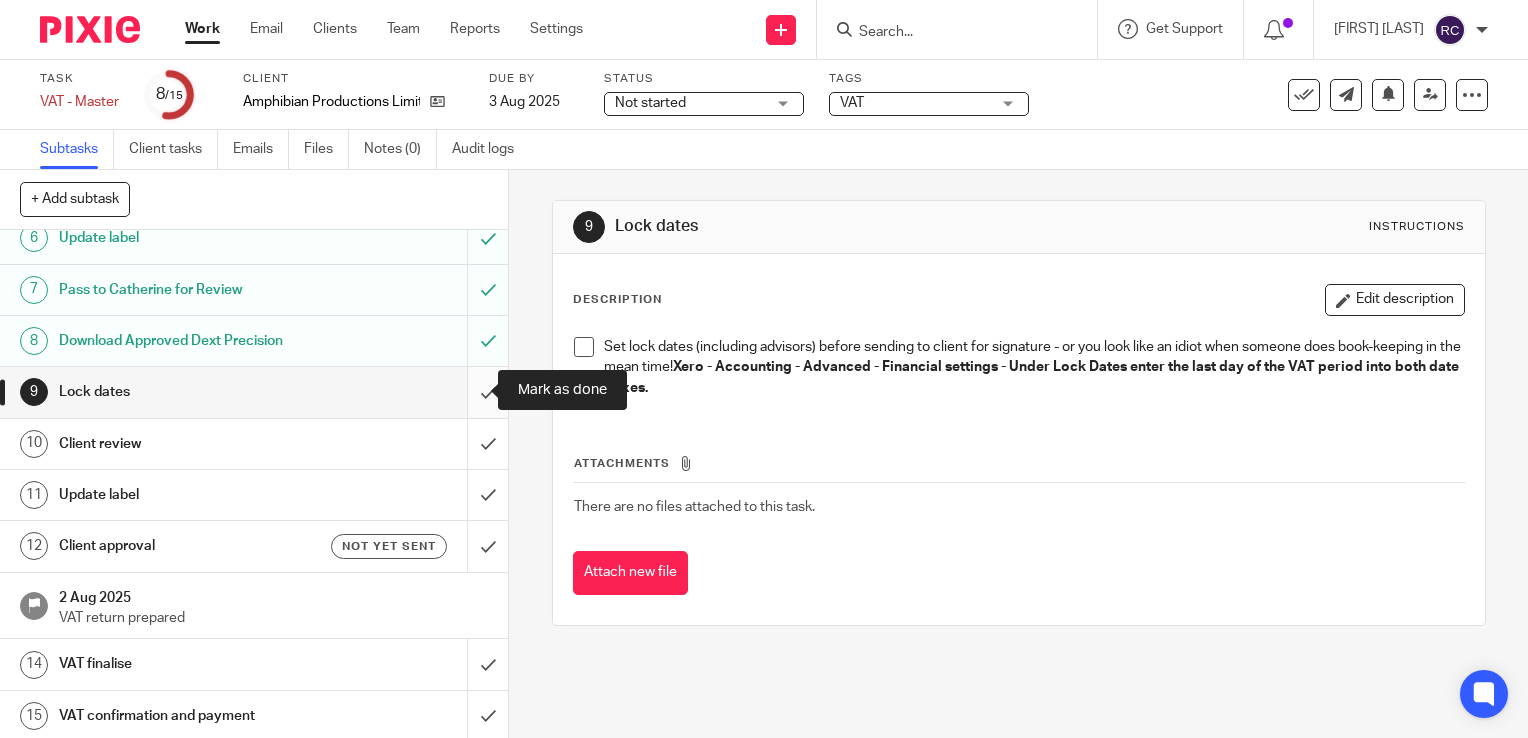click at bounding box center (254, 392) 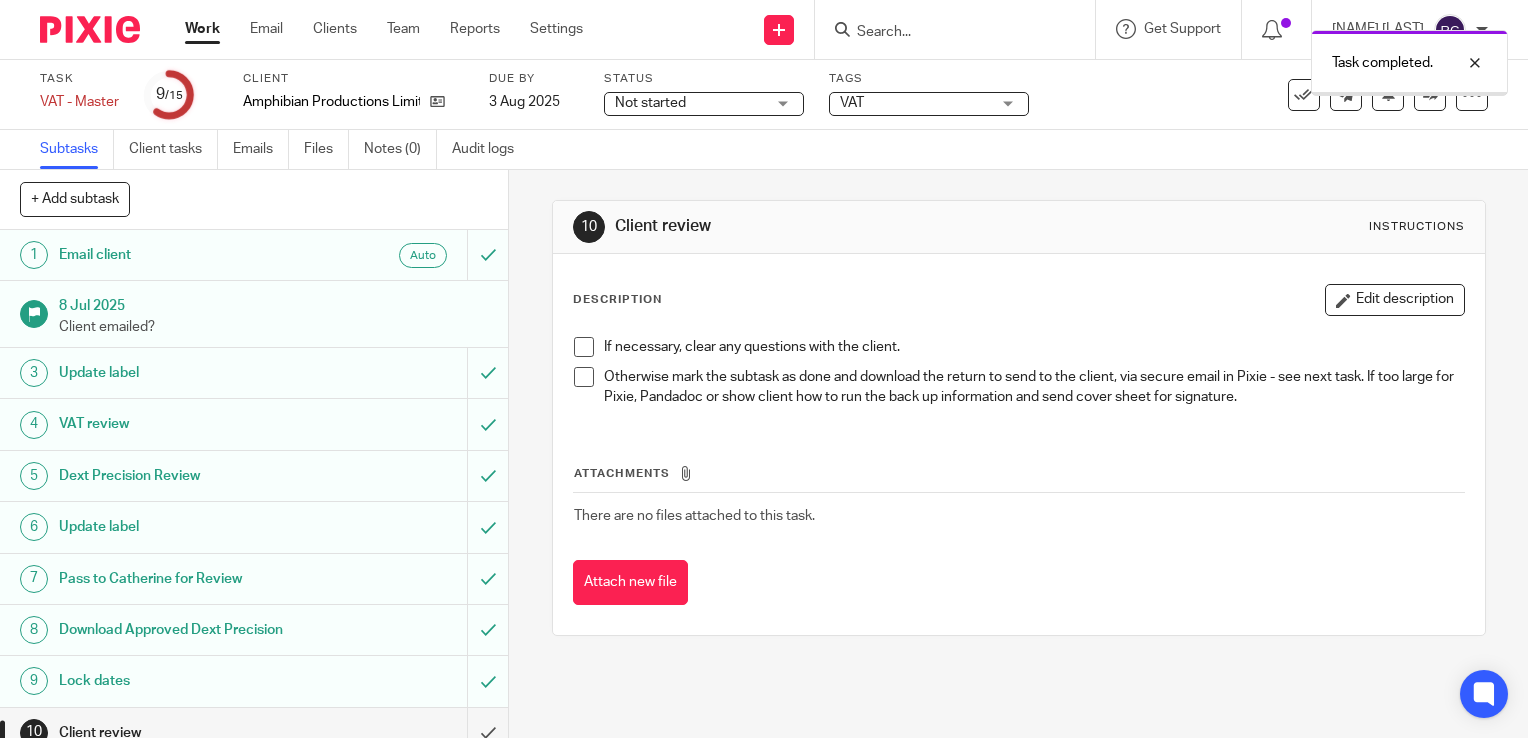 scroll, scrollTop: 0, scrollLeft: 0, axis: both 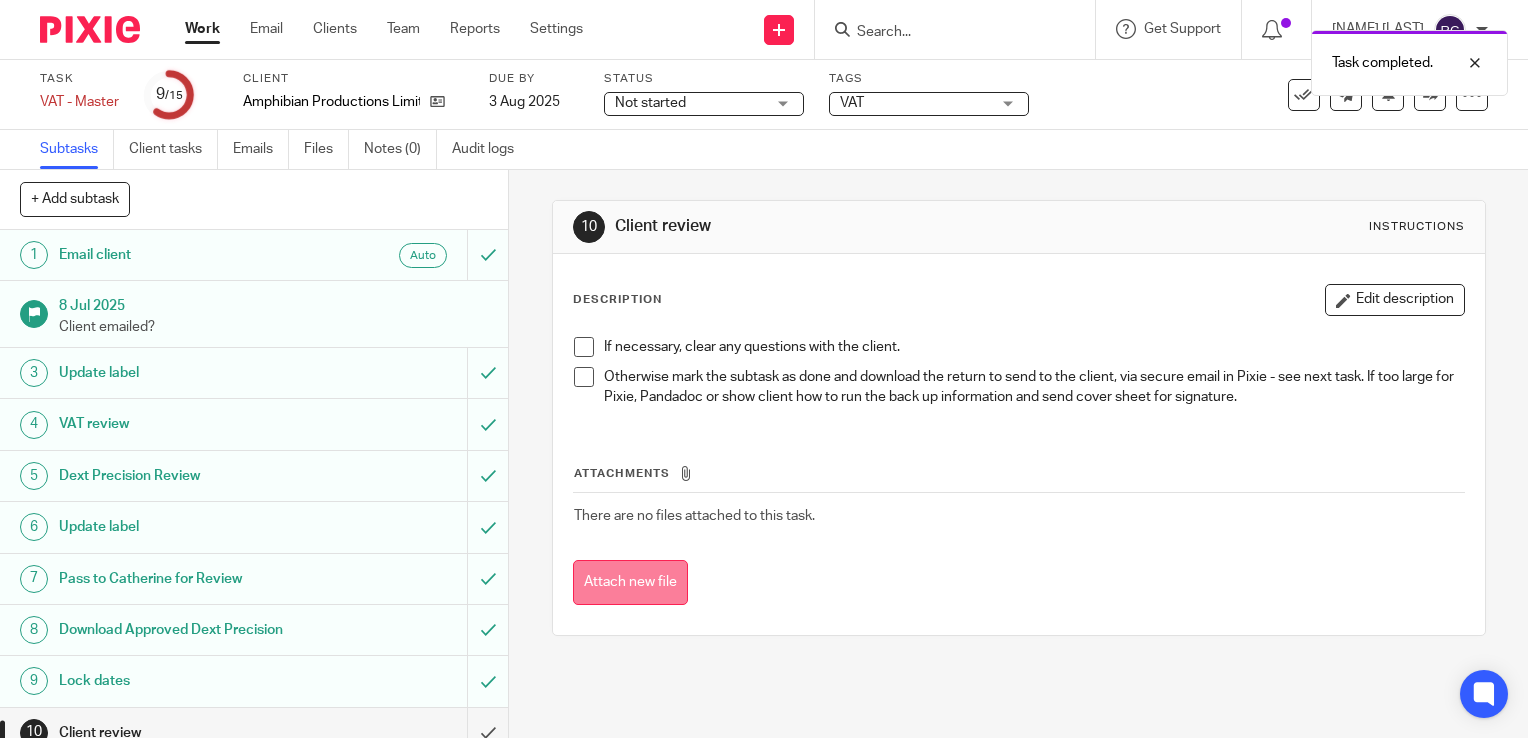 click on "Attach new file" at bounding box center [630, 582] 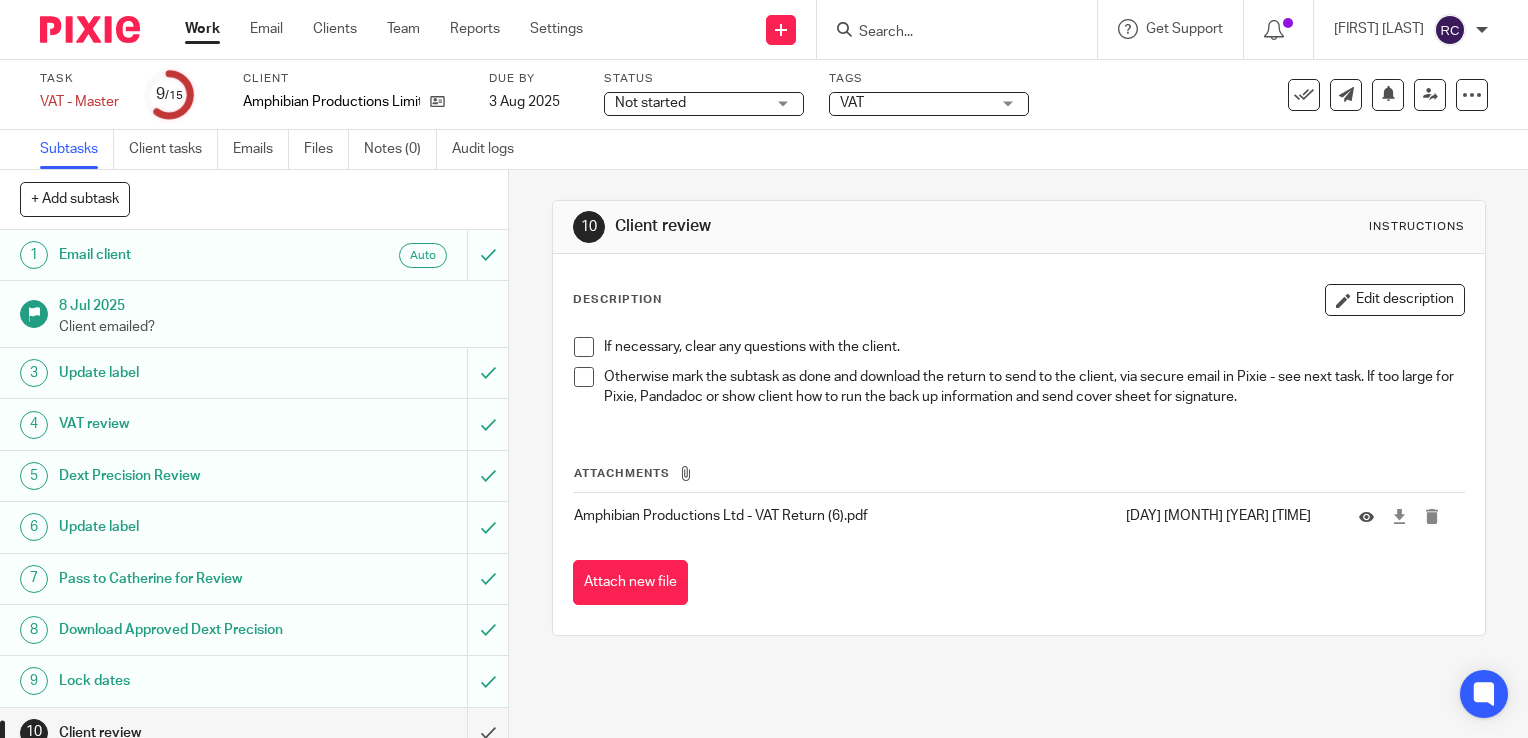 scroll, scrollTop: 0, scrollLeft: 0, axis: both 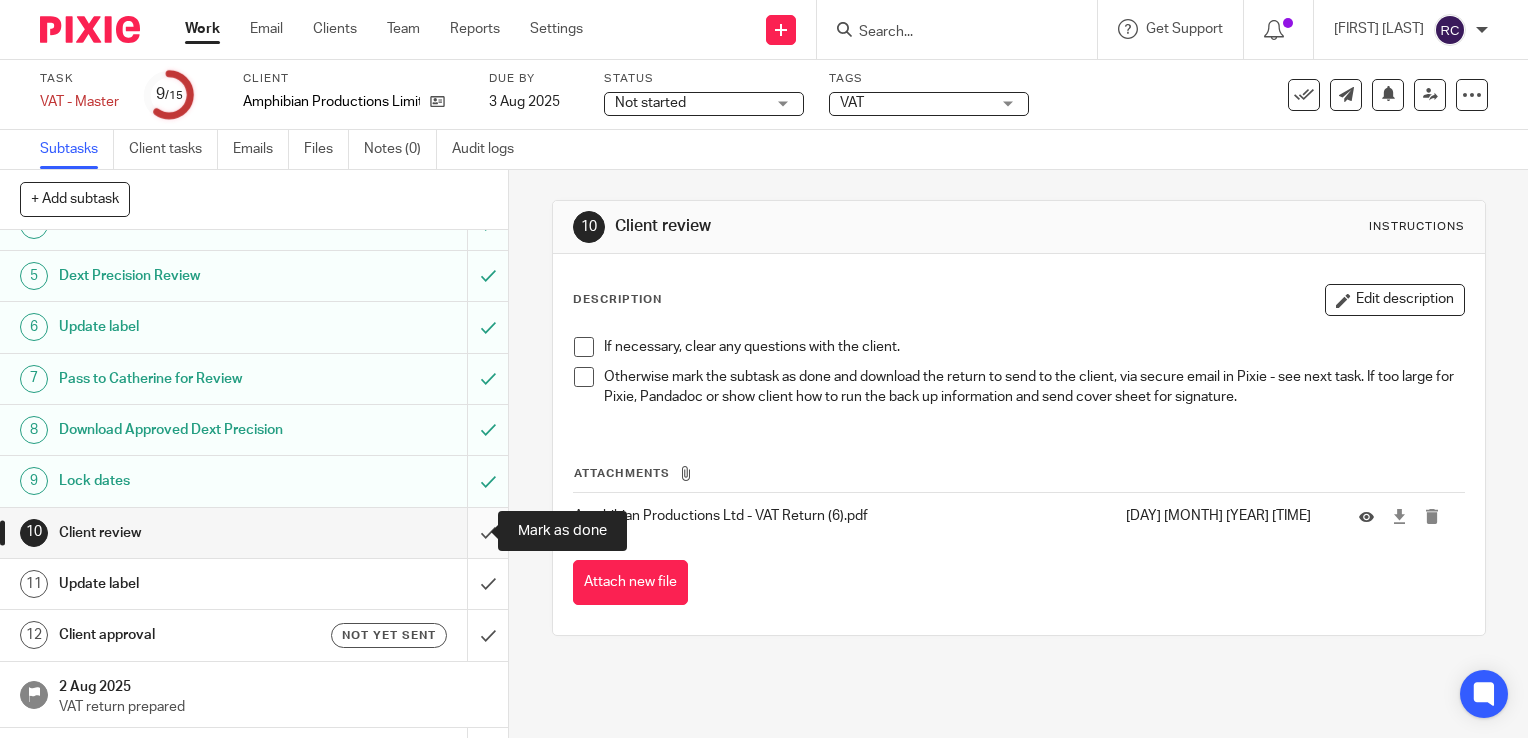 click at bounding box center [254, 533] 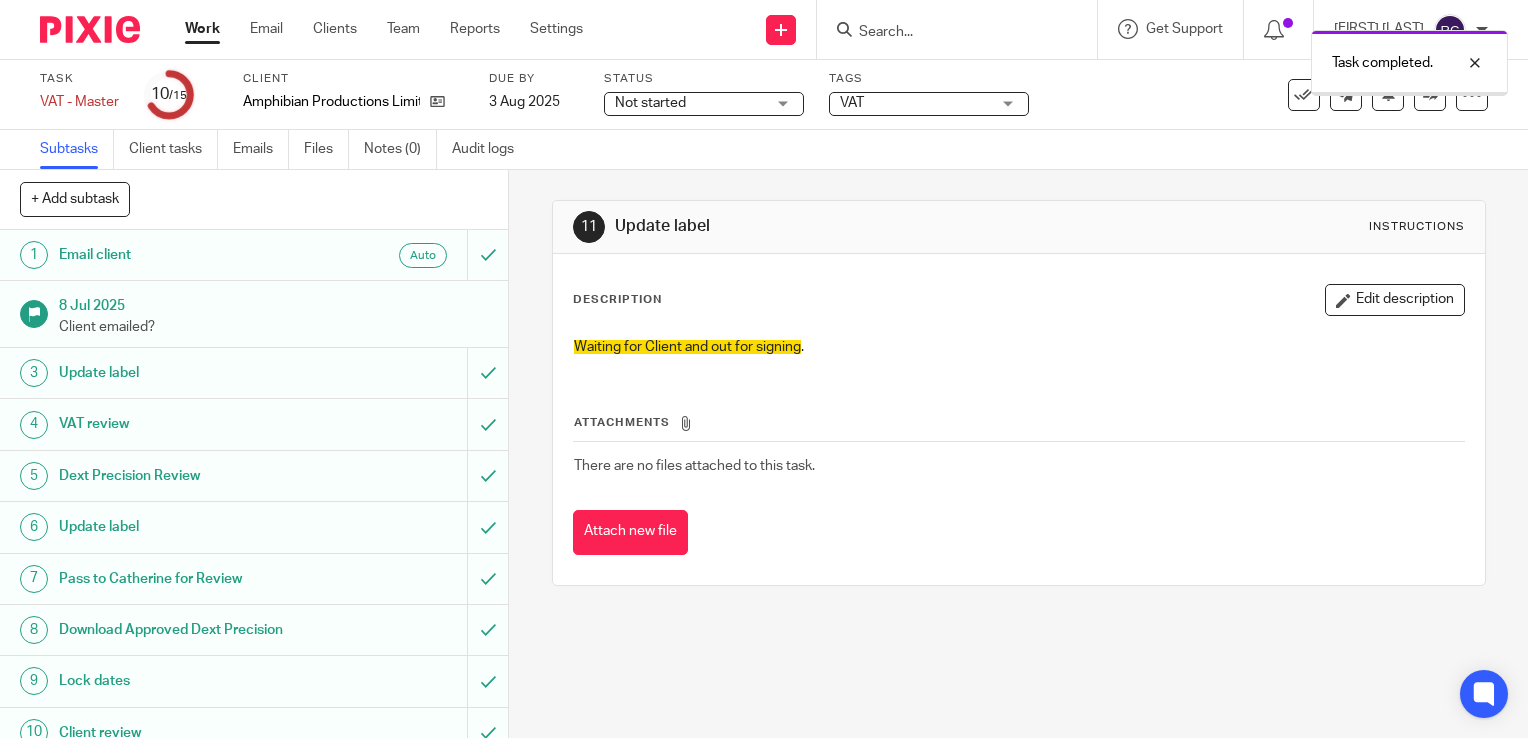 scroll, scrollTop: 0, scrollLeft: 0, axis: both 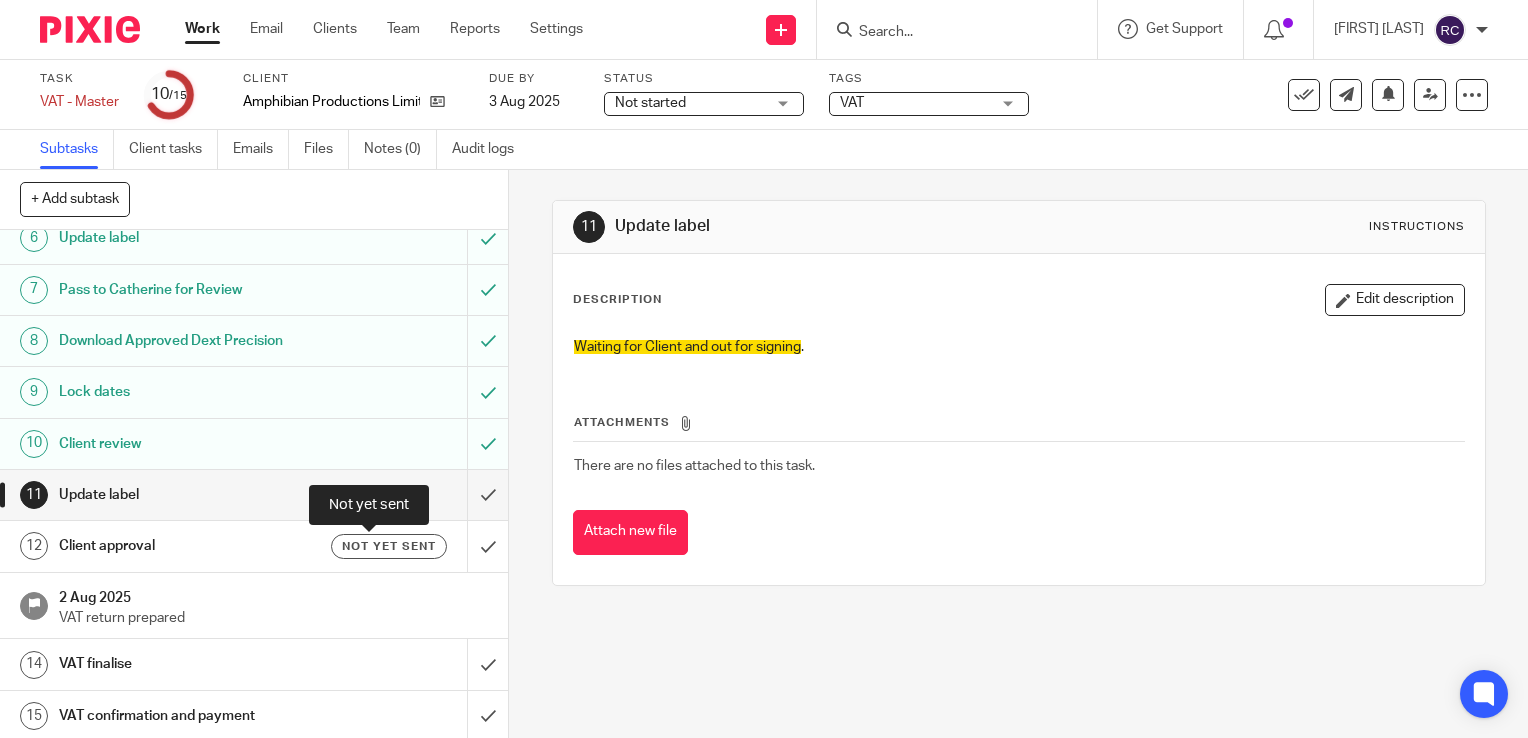 click on "Not yet sent" at bounding box center (389, 546) 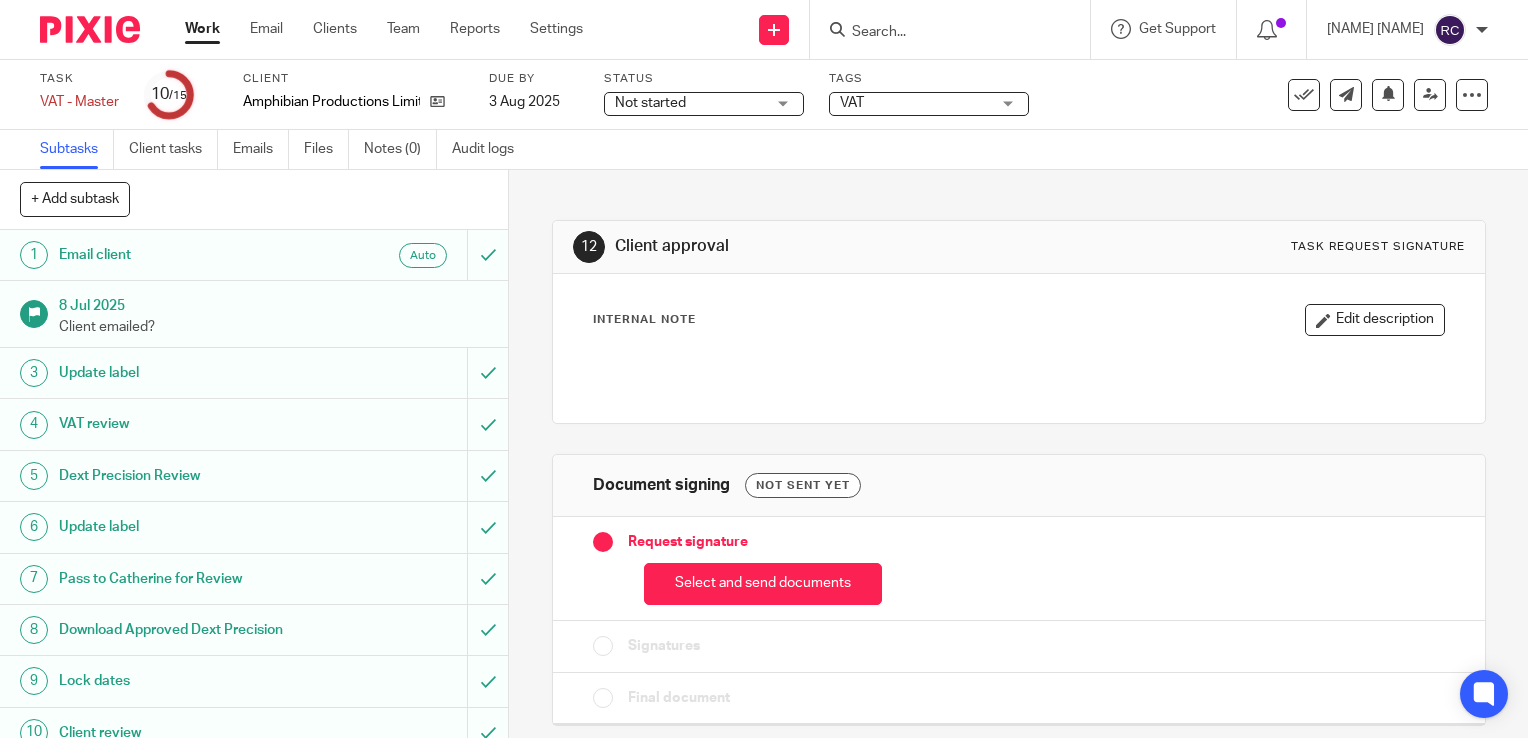 scroll, scrollTop: 0, scrollLeft: 0, axis: both 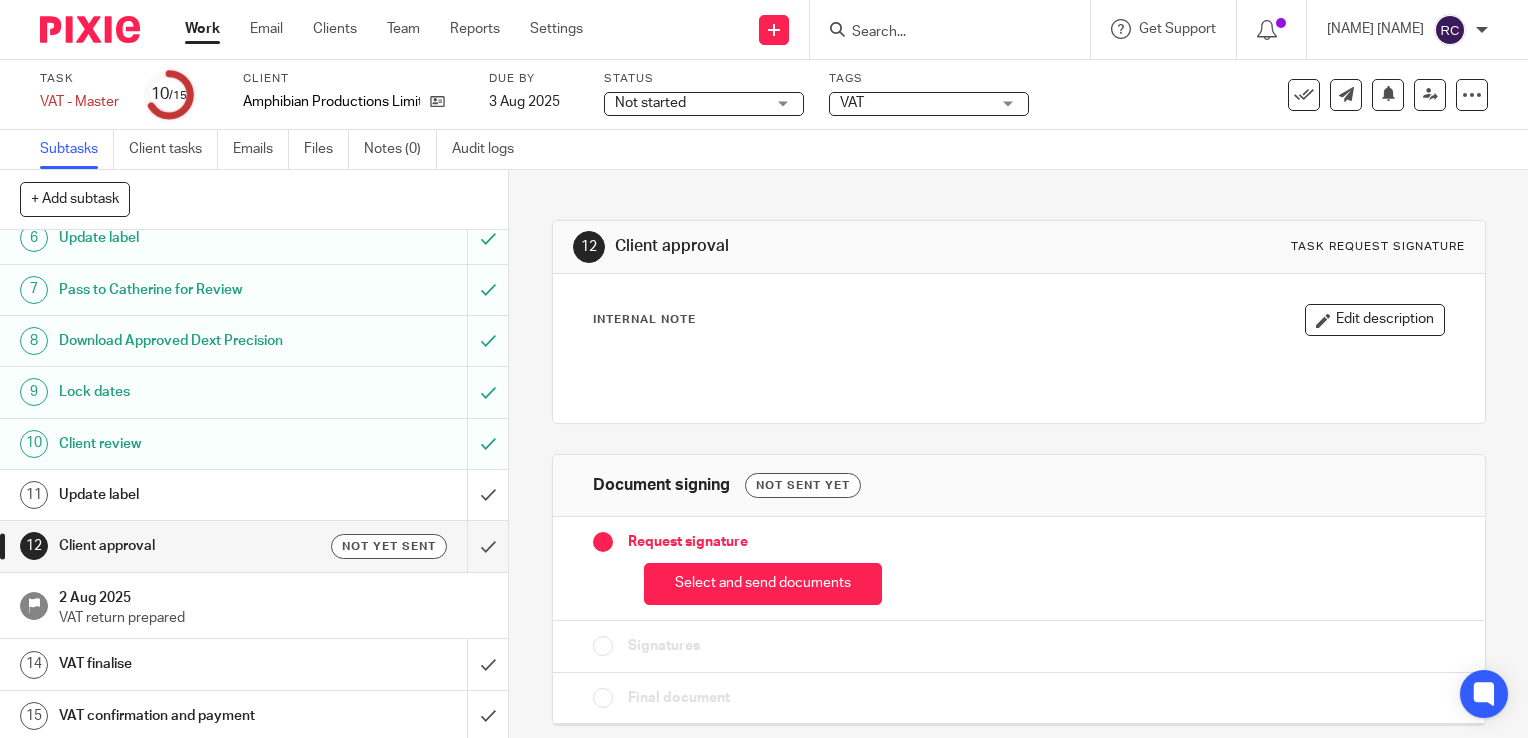 click on "Update label" at bounding box center (253, 495) 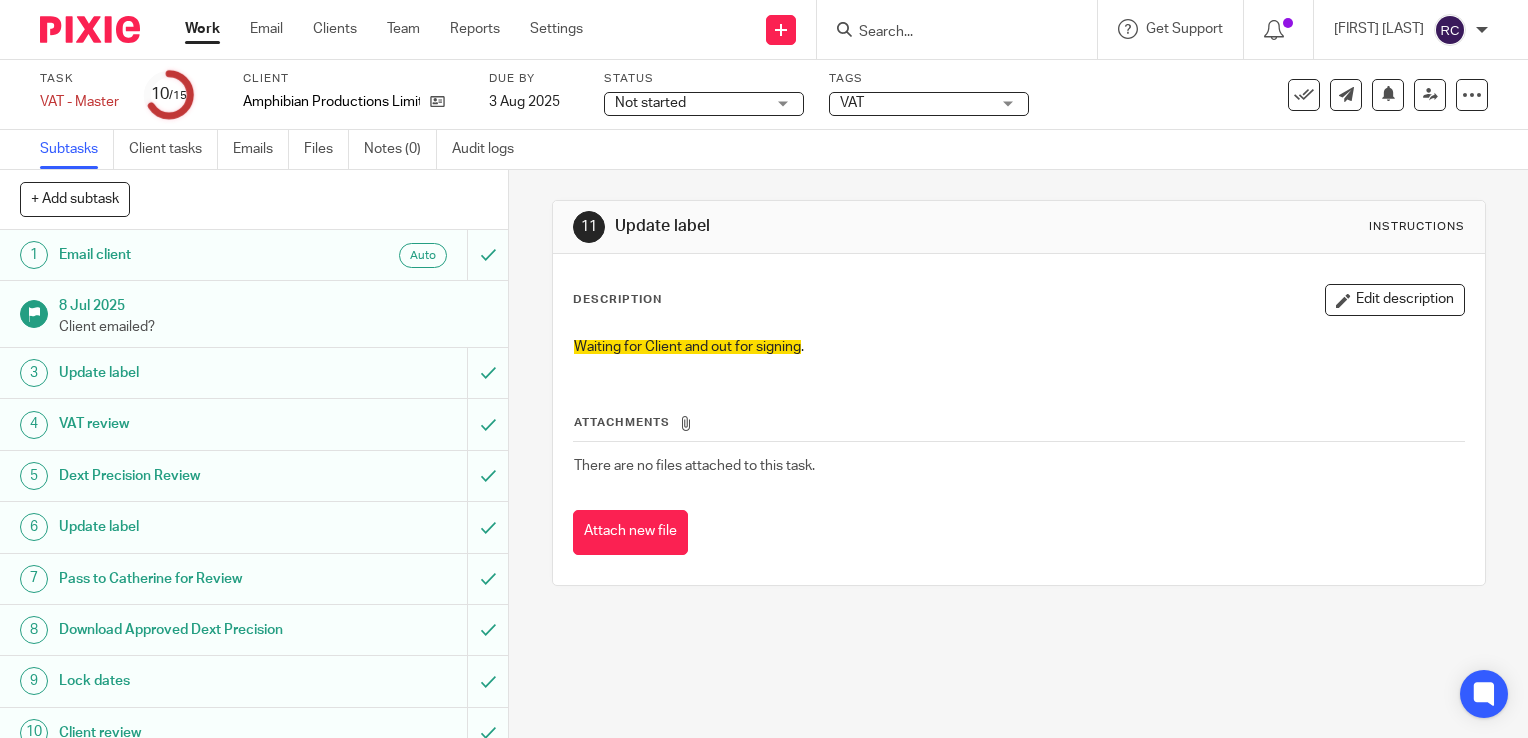 scroll, scrollTop: 0, scrollLeft: 0, axis: both 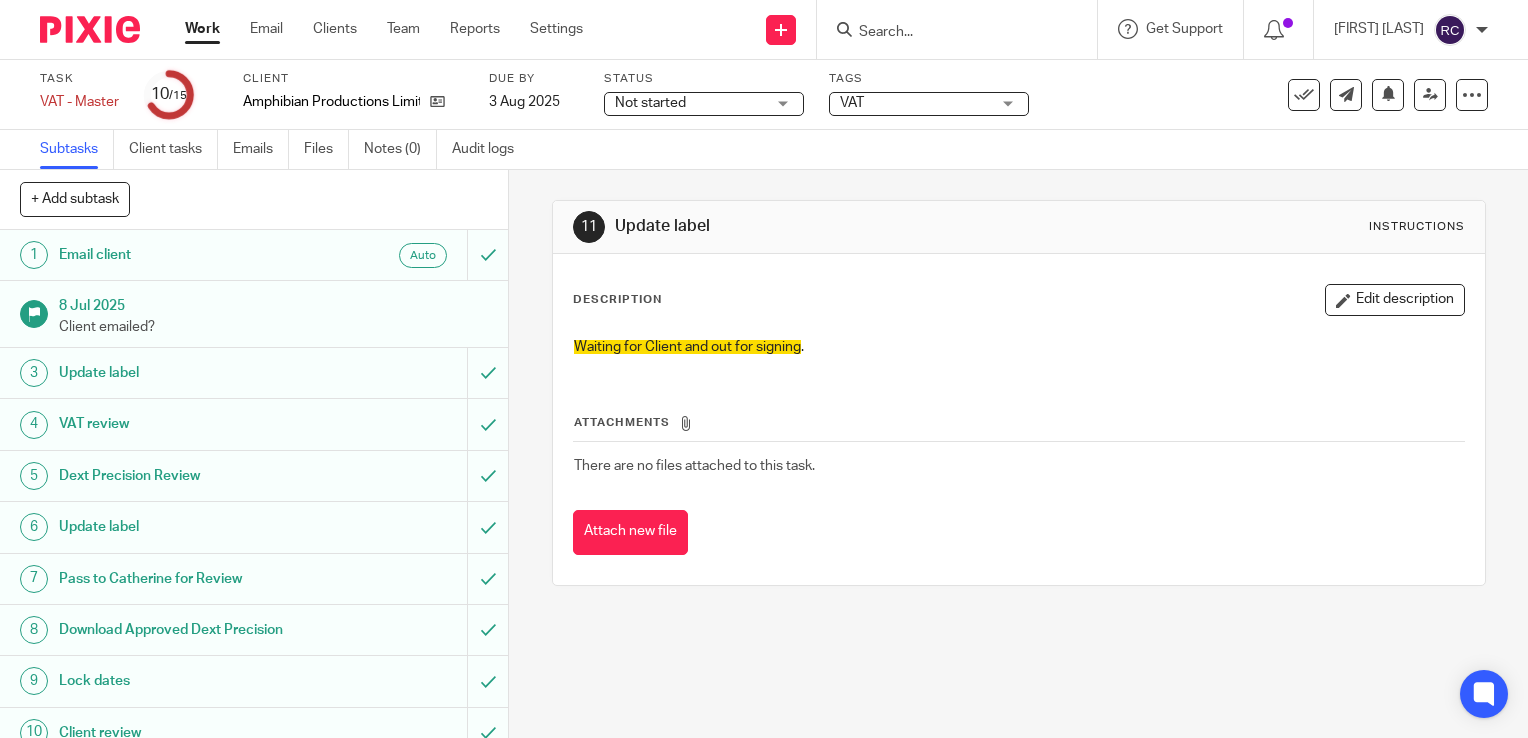 click on "Attach new file" at bounding box center [630, 532] 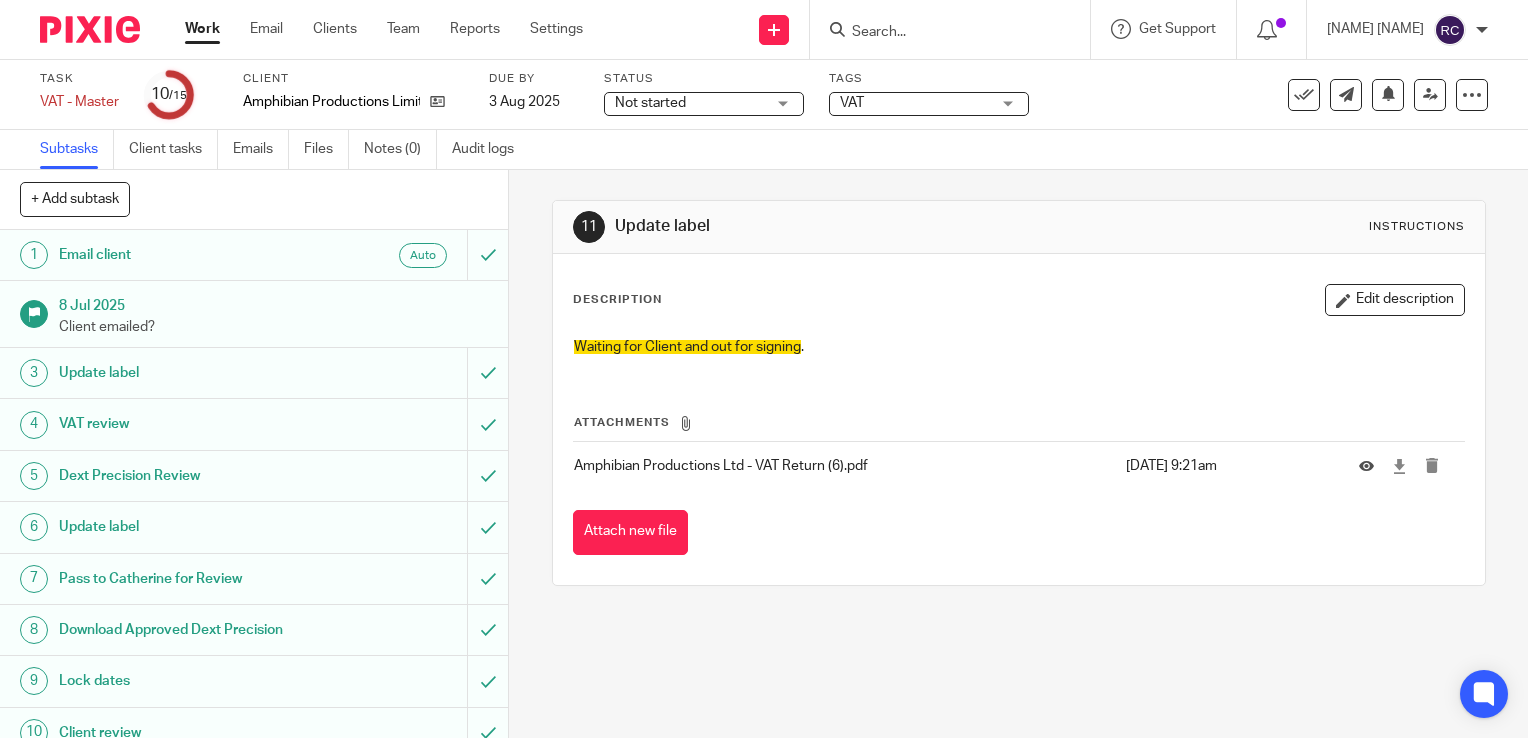 scroll, scrollTop: 0, scrollLeft: 0, axis: both 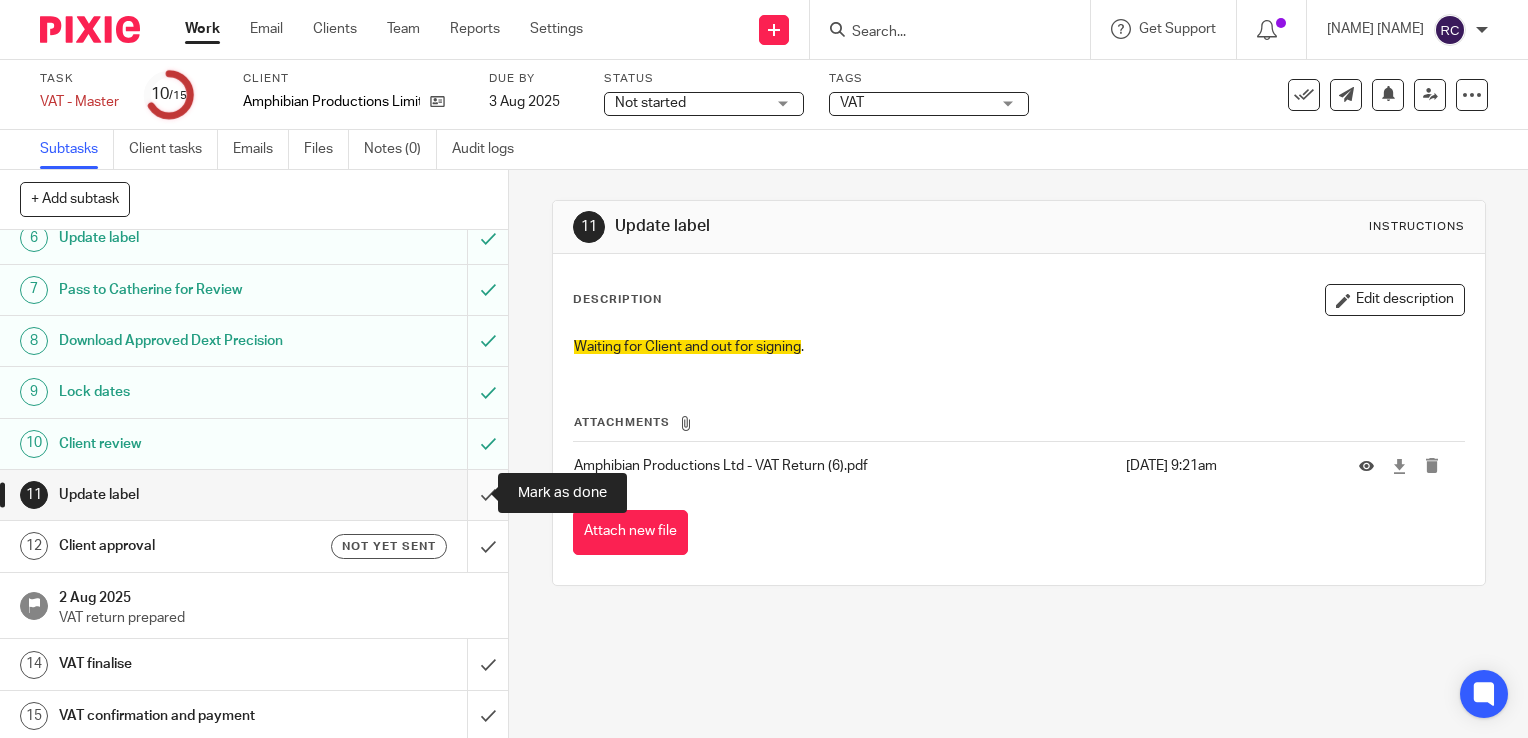 click at bounding box center [254, 495] 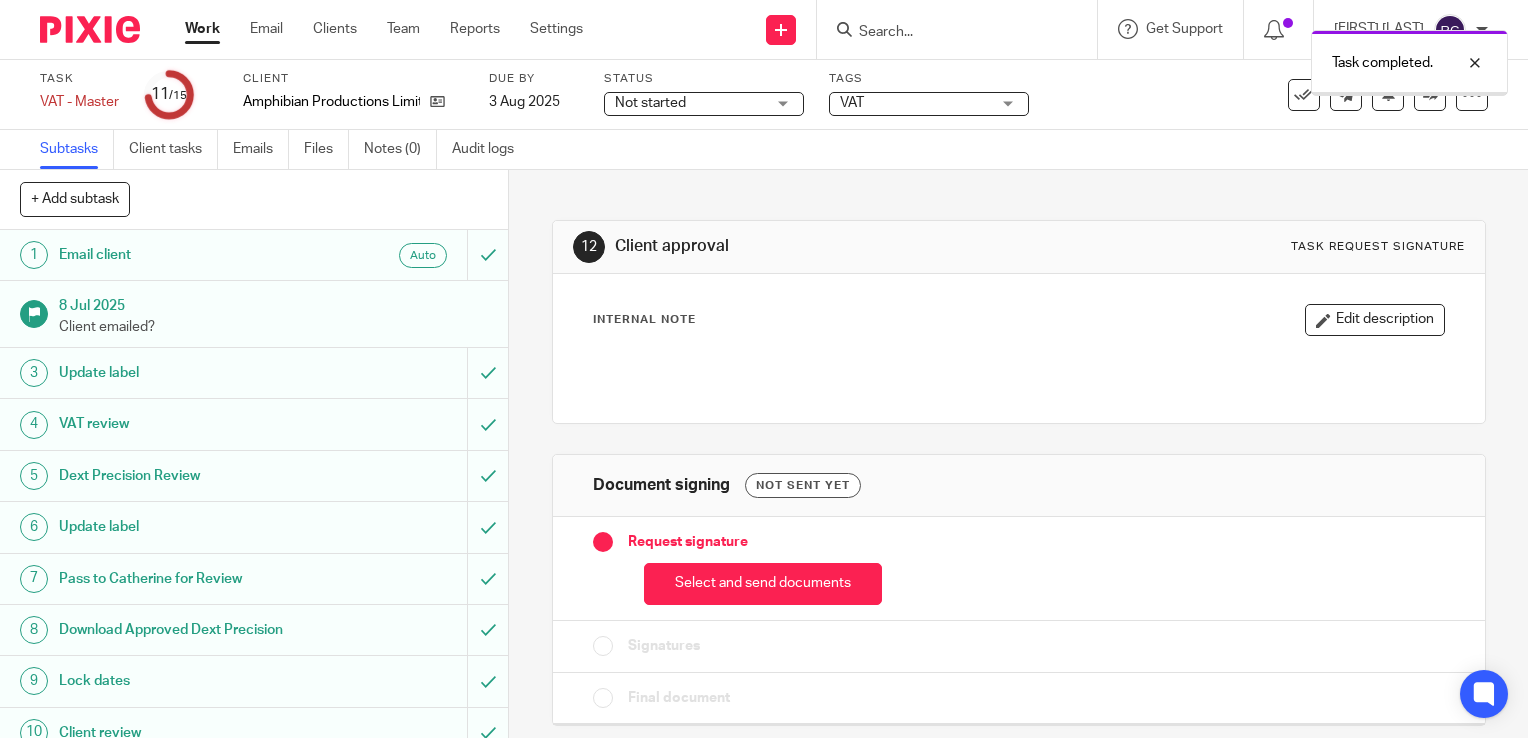 scroll, scrollTop: 0, scrollLeft: 0, axis: both 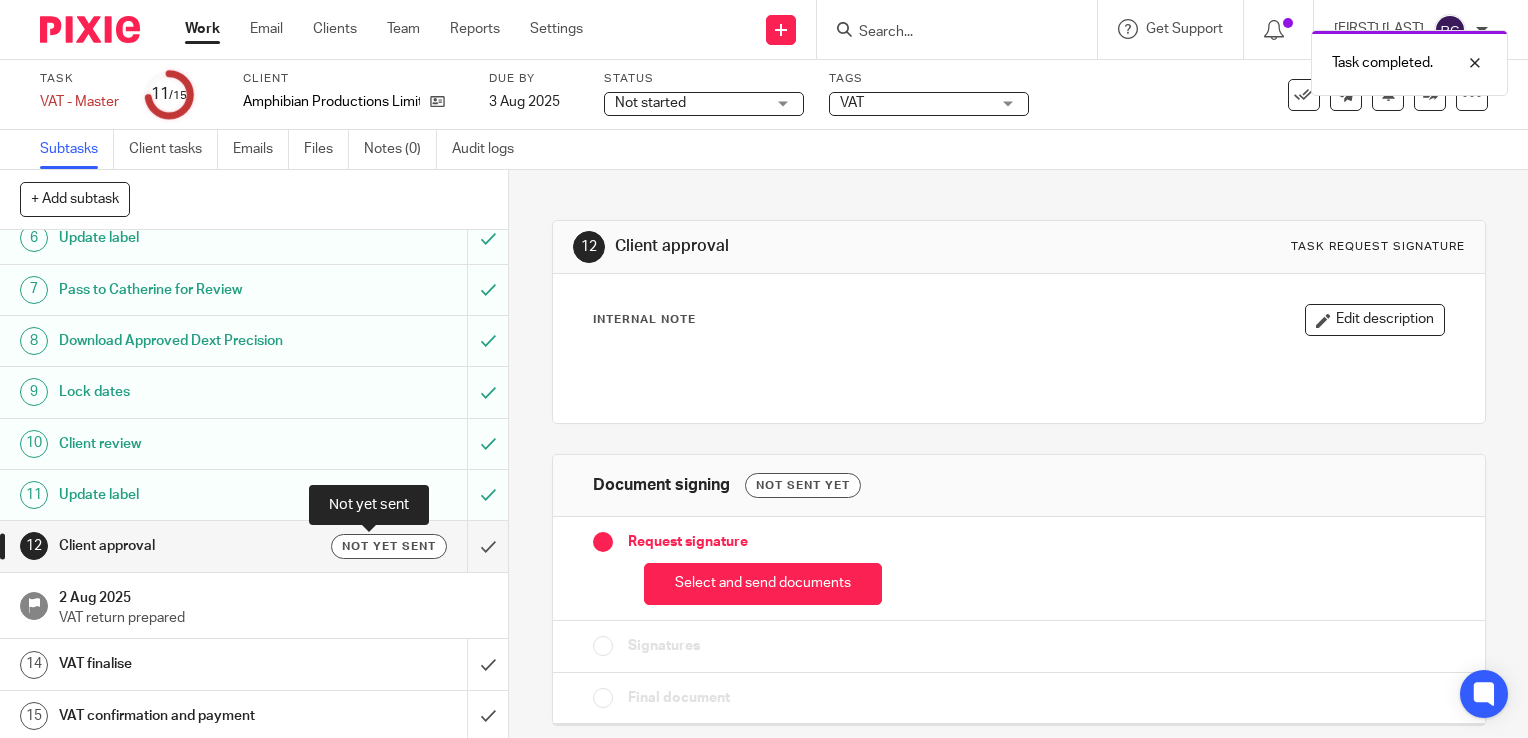 click on "Not yet sent" at bounding box center [389, 546] 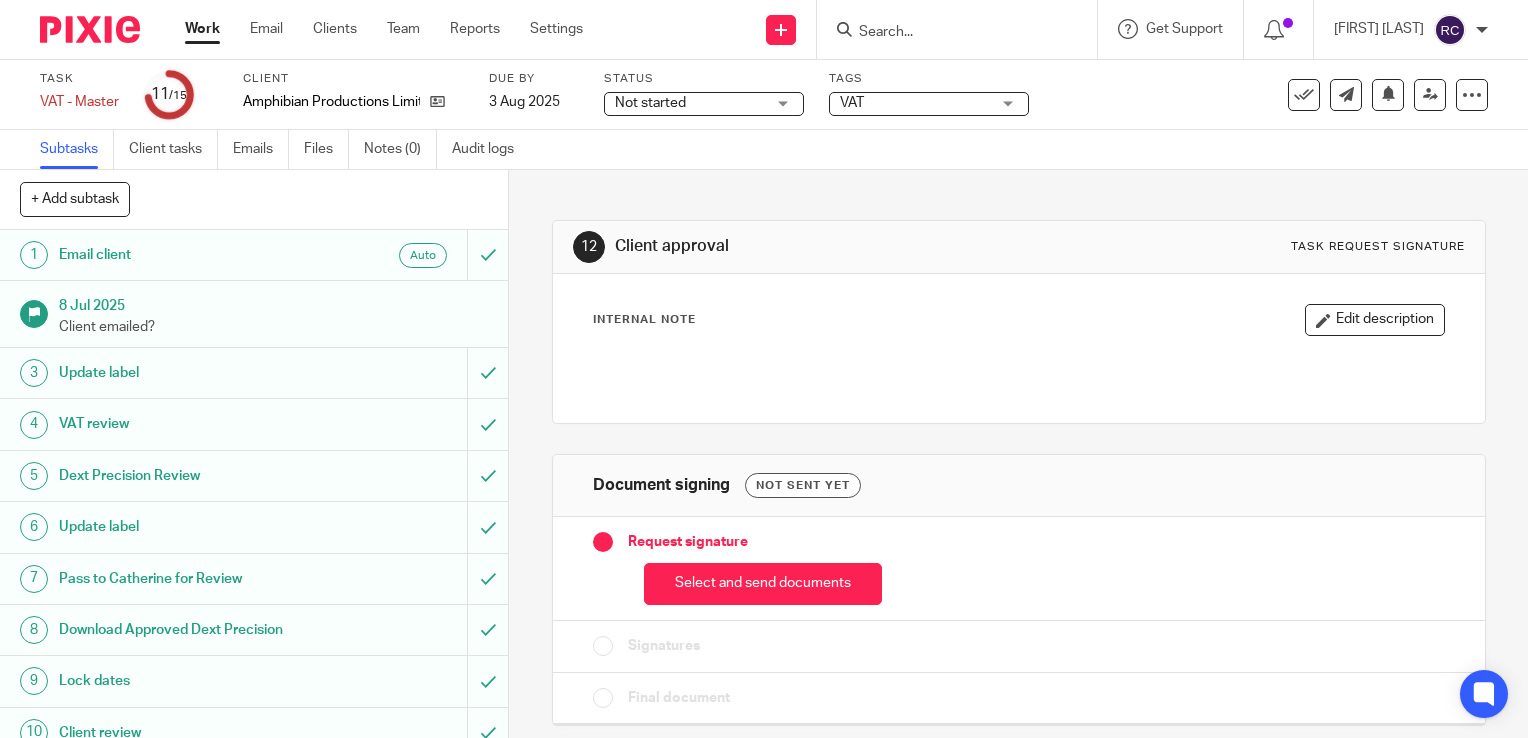 scroll, scrollTop: 0, scrollLeft: 0, axis: both 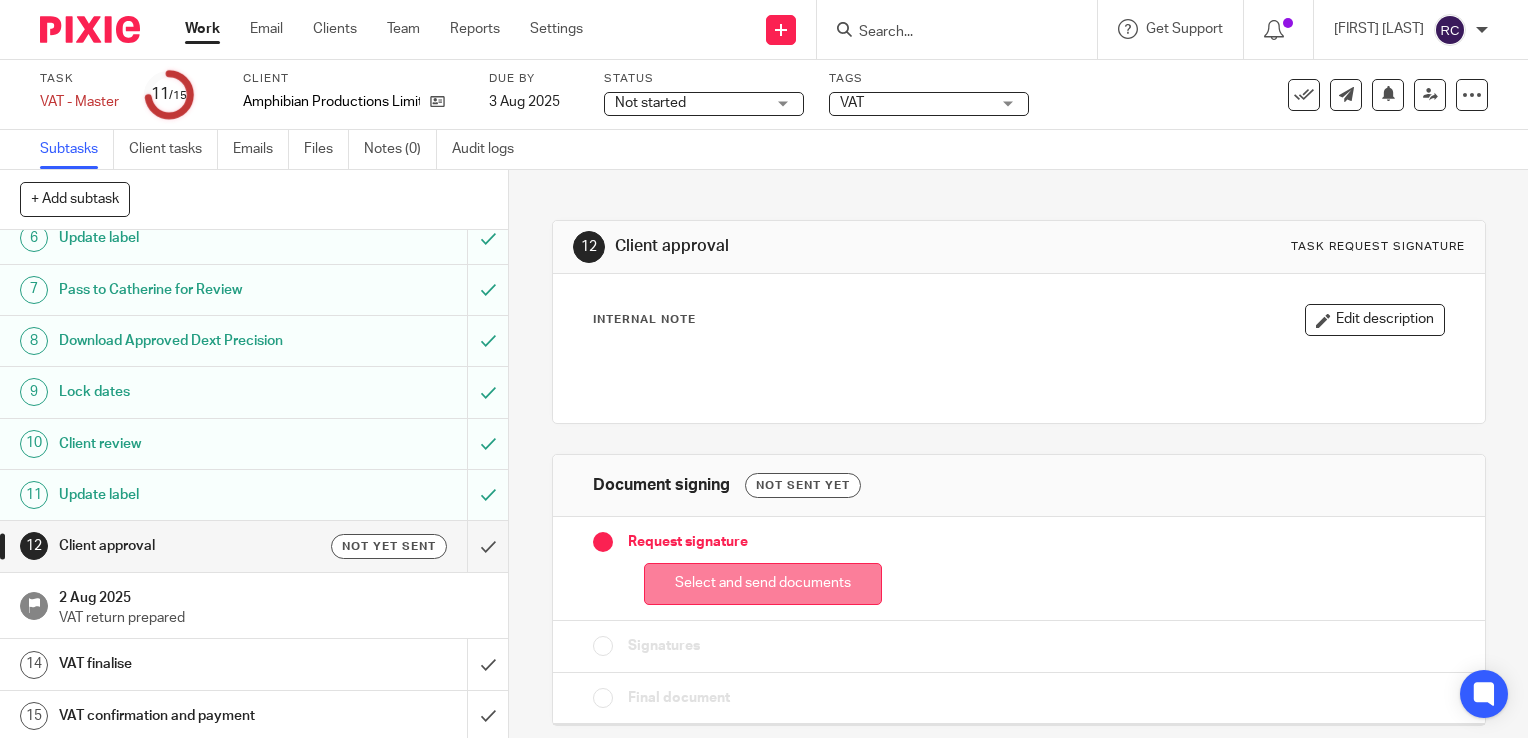 click on "Select and send documents" at bounding box center [763, 584] 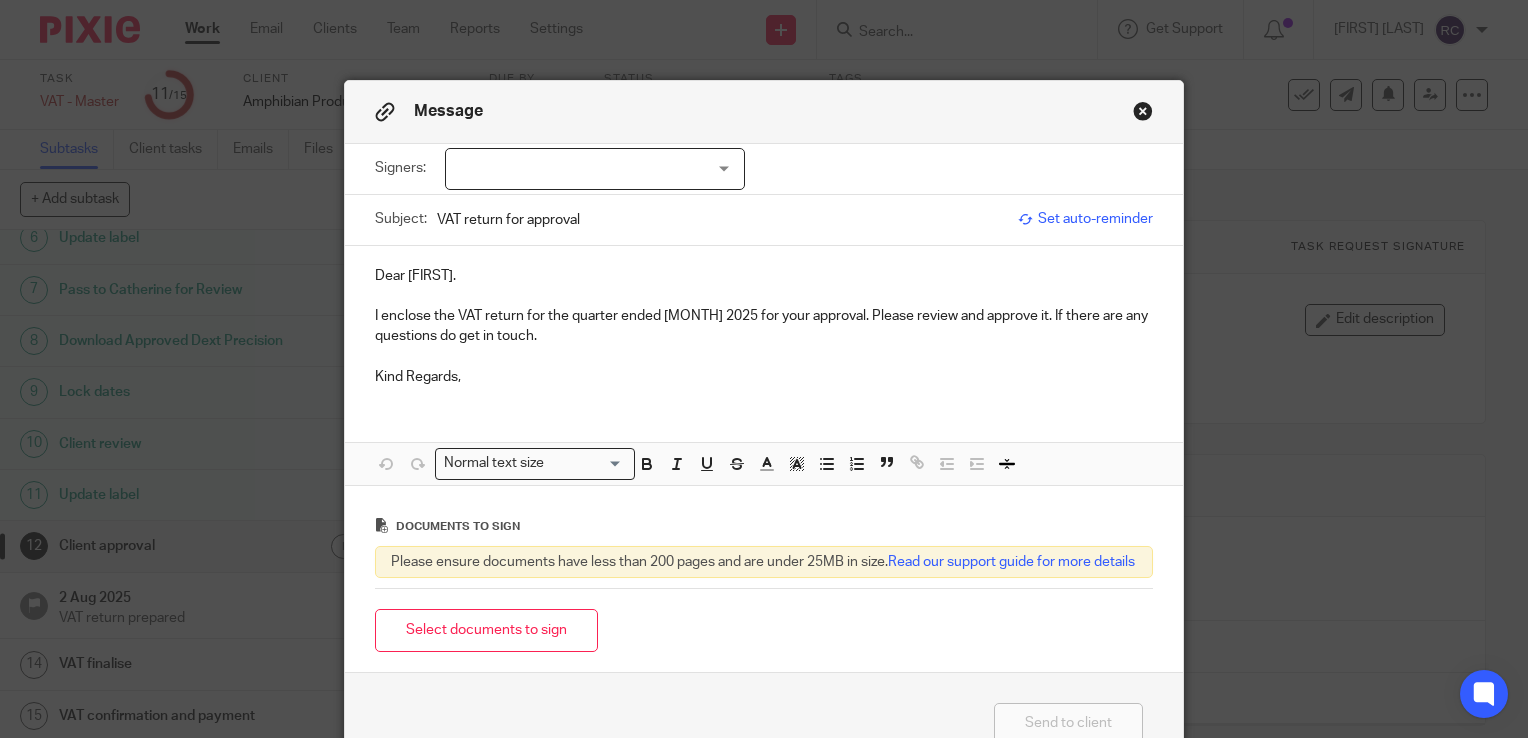 click at bounding box center (595, 169) 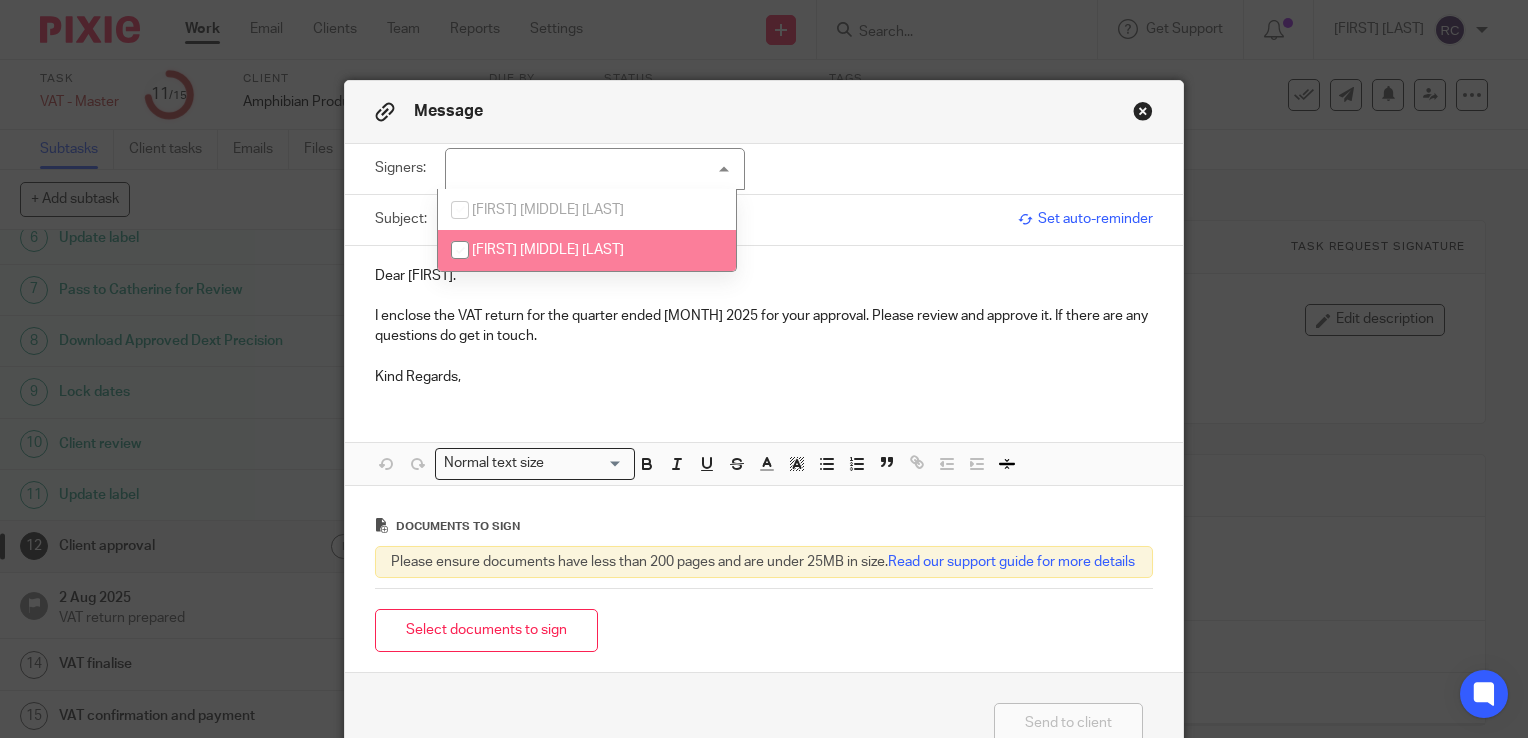 click on "[FIRST] [MIDDLE] [LAST]" at bounding box center [548, 250] 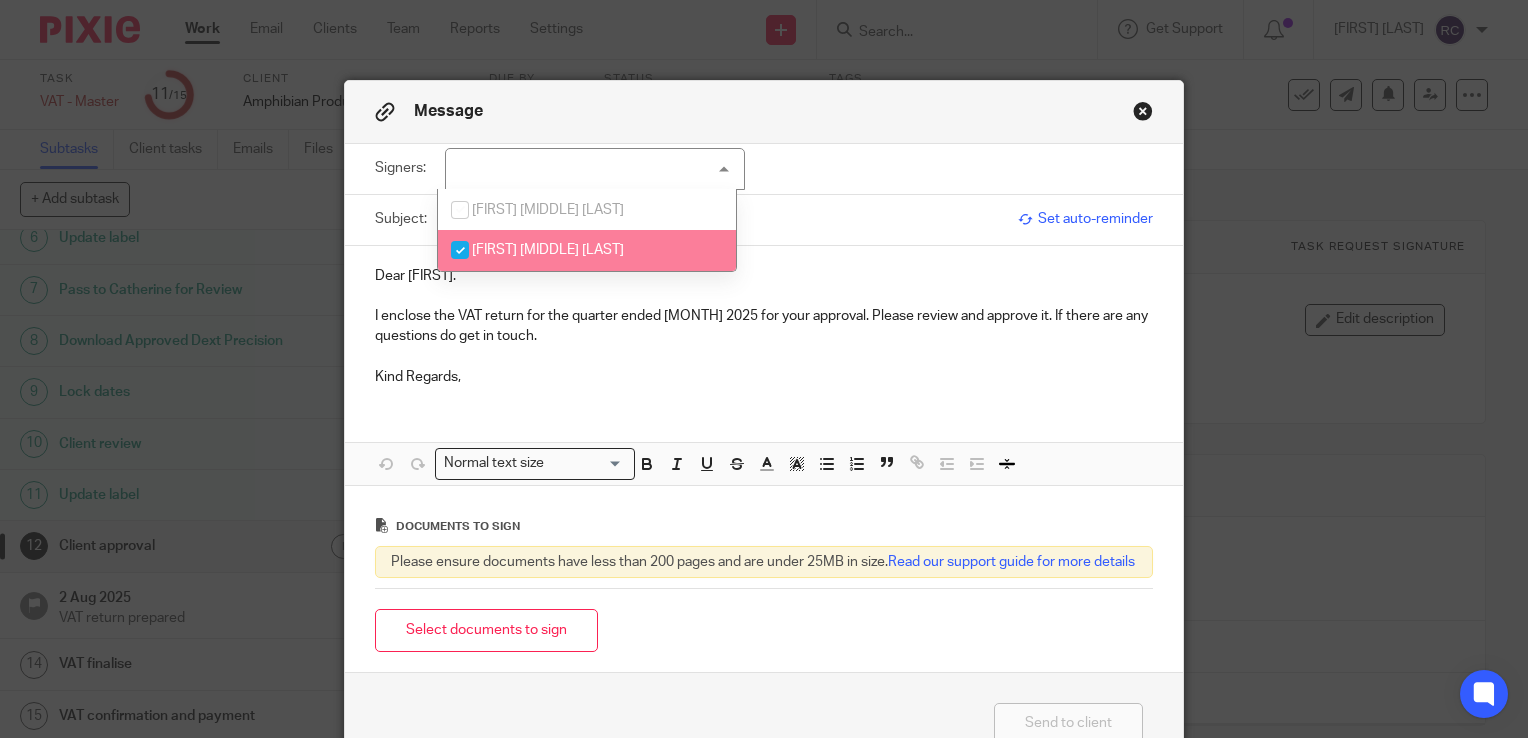 checkbox on "true" 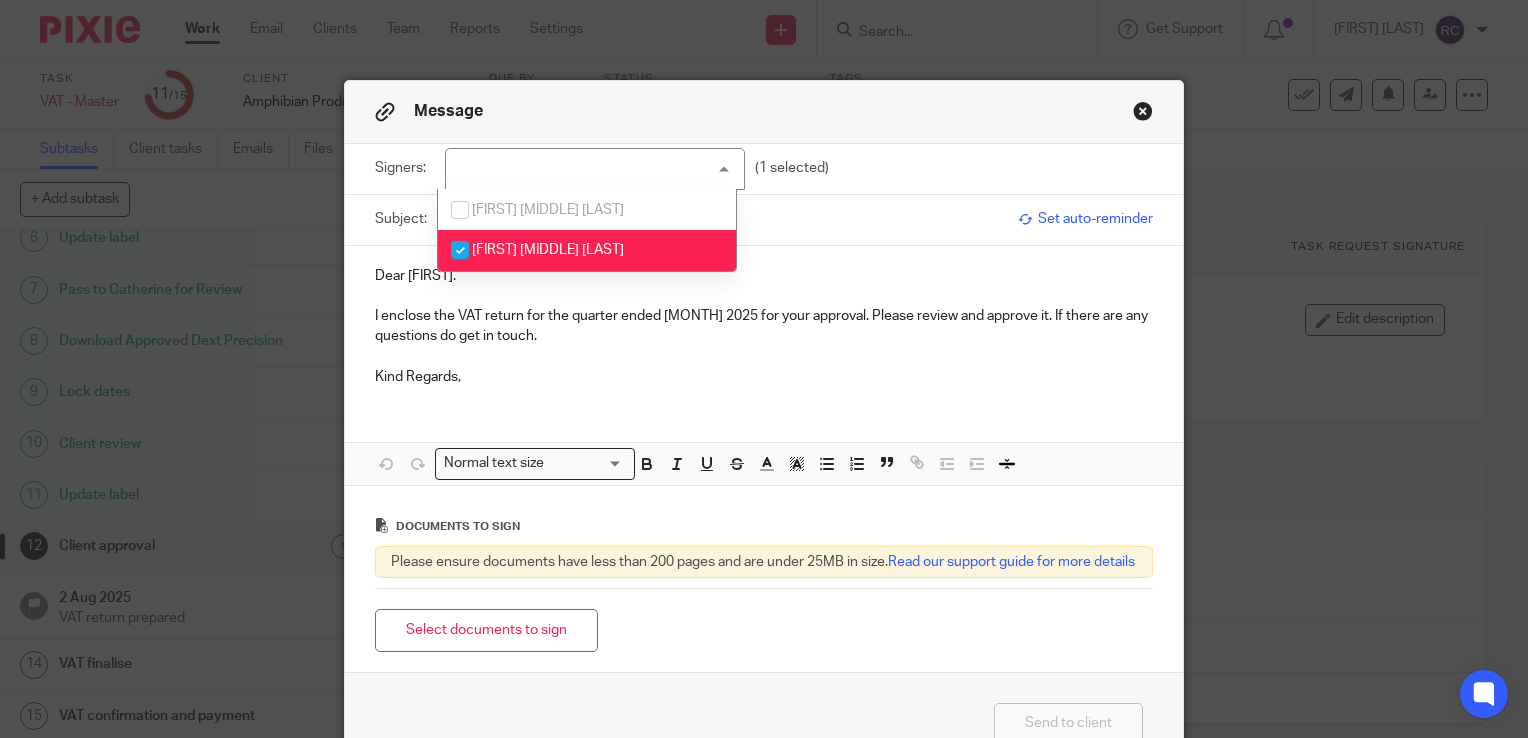 click on "I enclose the VAT return for the quarter ended [MONTH] 2025 for your approval. Please review and approve it. If there are any questions do get in touch." at bounding box center [764, 326] 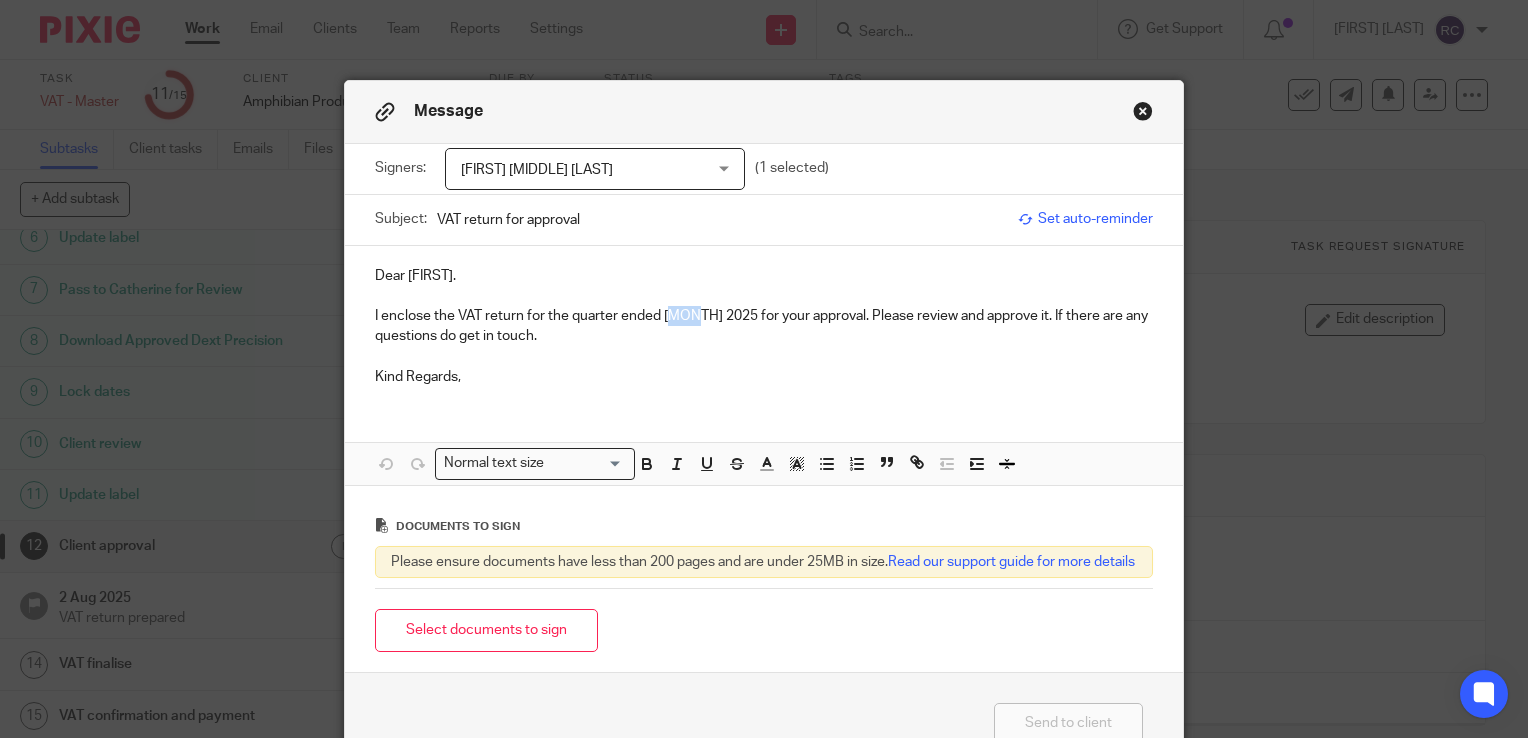 drag, startPoint x: 681, startPoint y: 311, endPoint x: 666, endPoint y: 312, distance: 15.033297 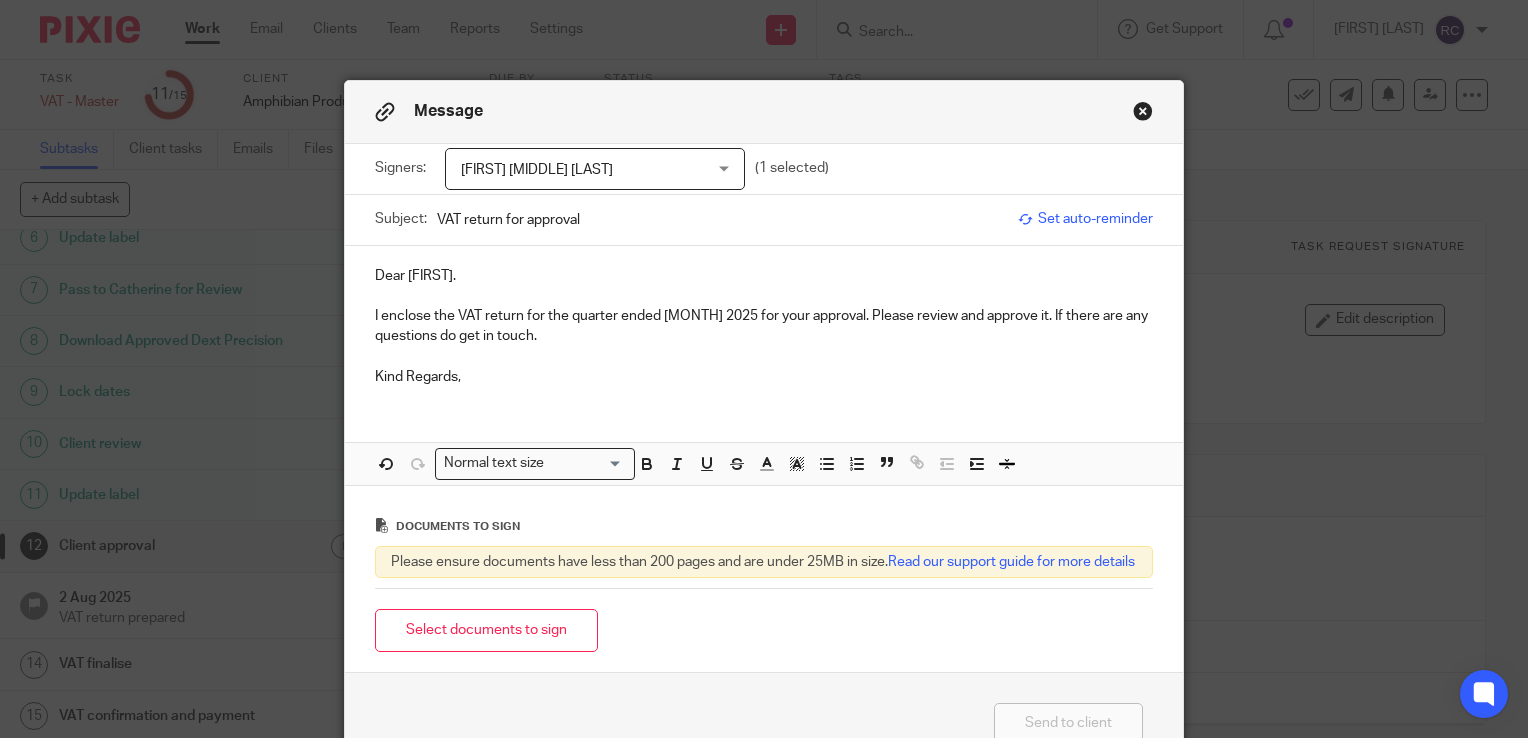 click on "Dear [FIRST]. I enclose the VAT return for the quarter ended [MONTH] 2025 for your approval. Please review and approve it. If there are any questions do get in touch. Kind Regards," at bounding box center (764, 324) 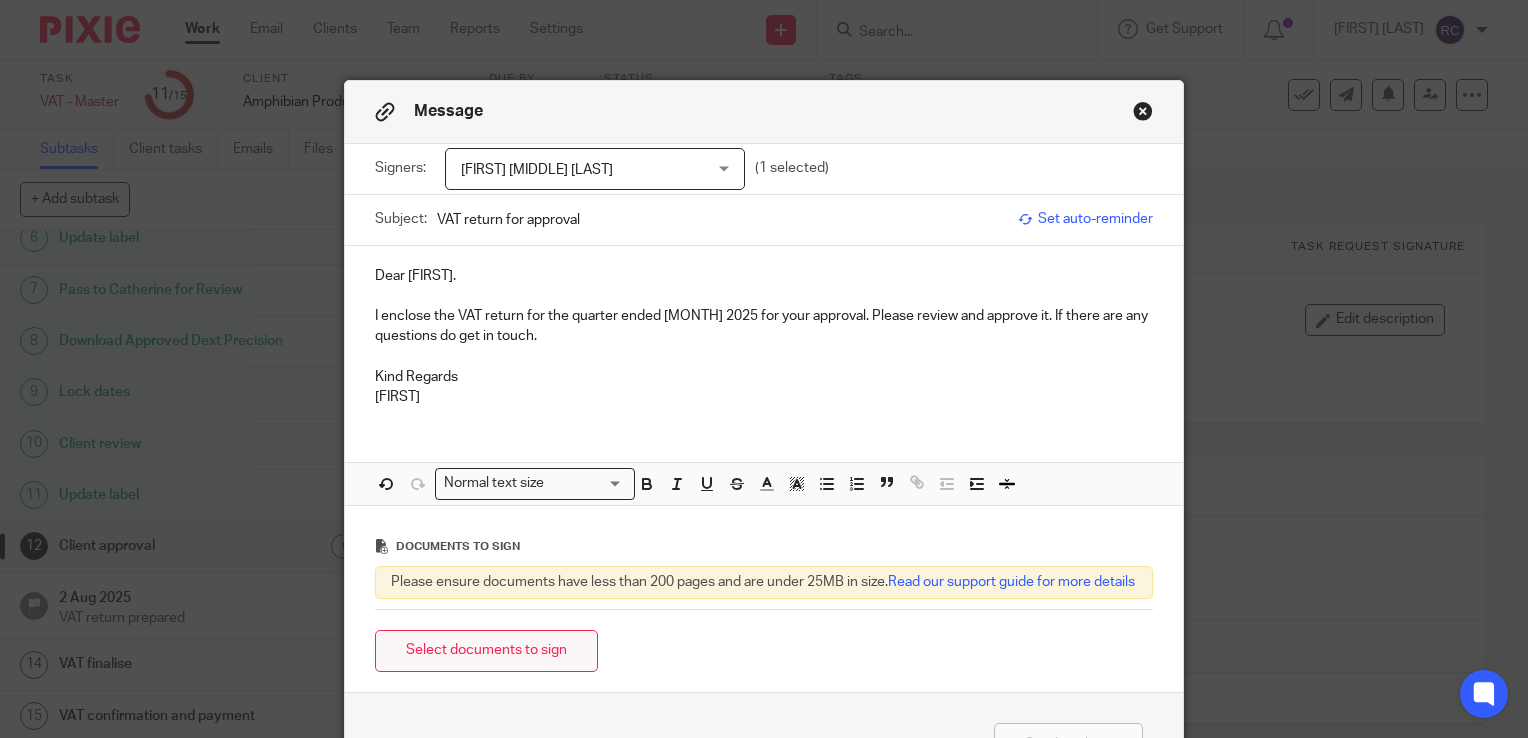 click on "Select documents to sign" at bounding box center [486, 651] 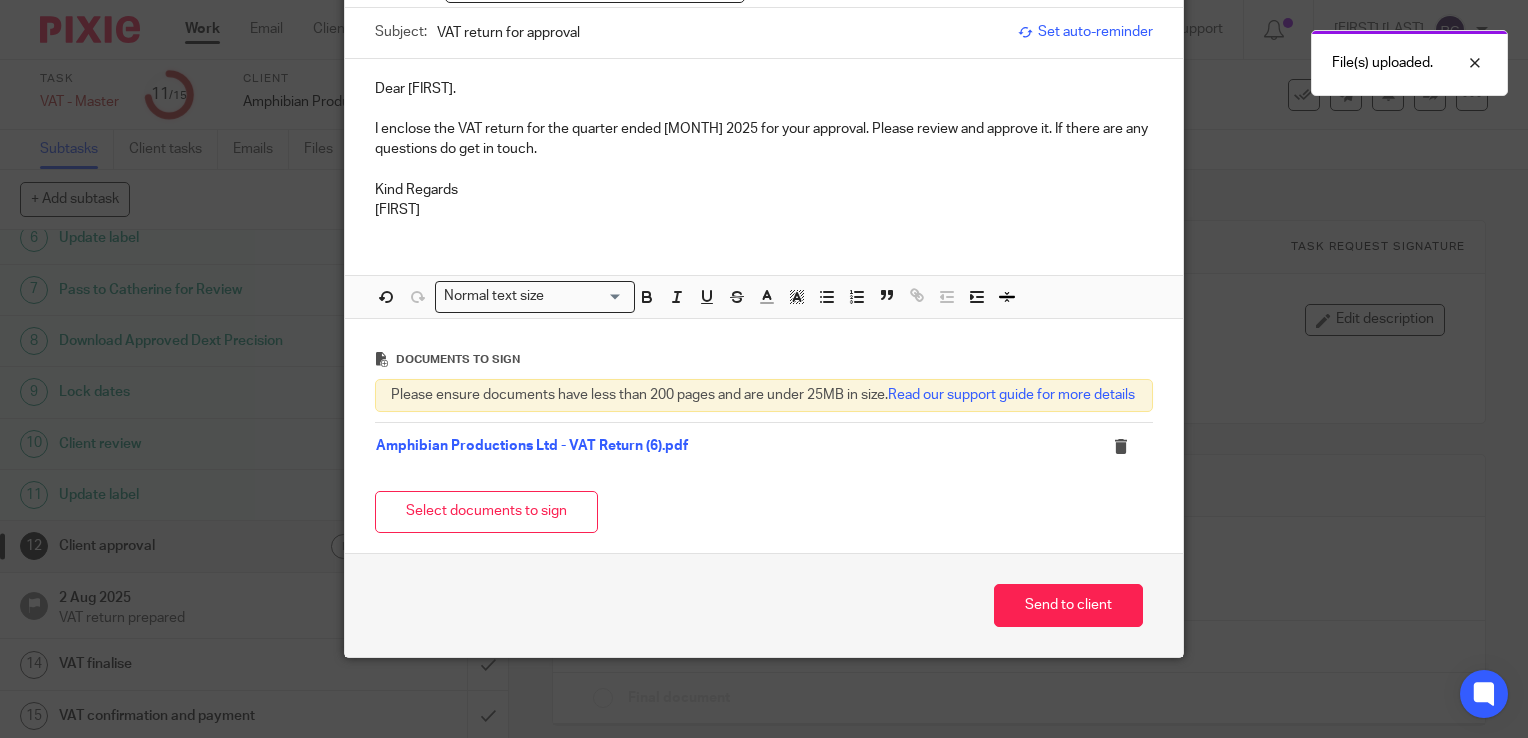 scroll, scrollTop: 204, scrollLeft: 0, axis: vertical 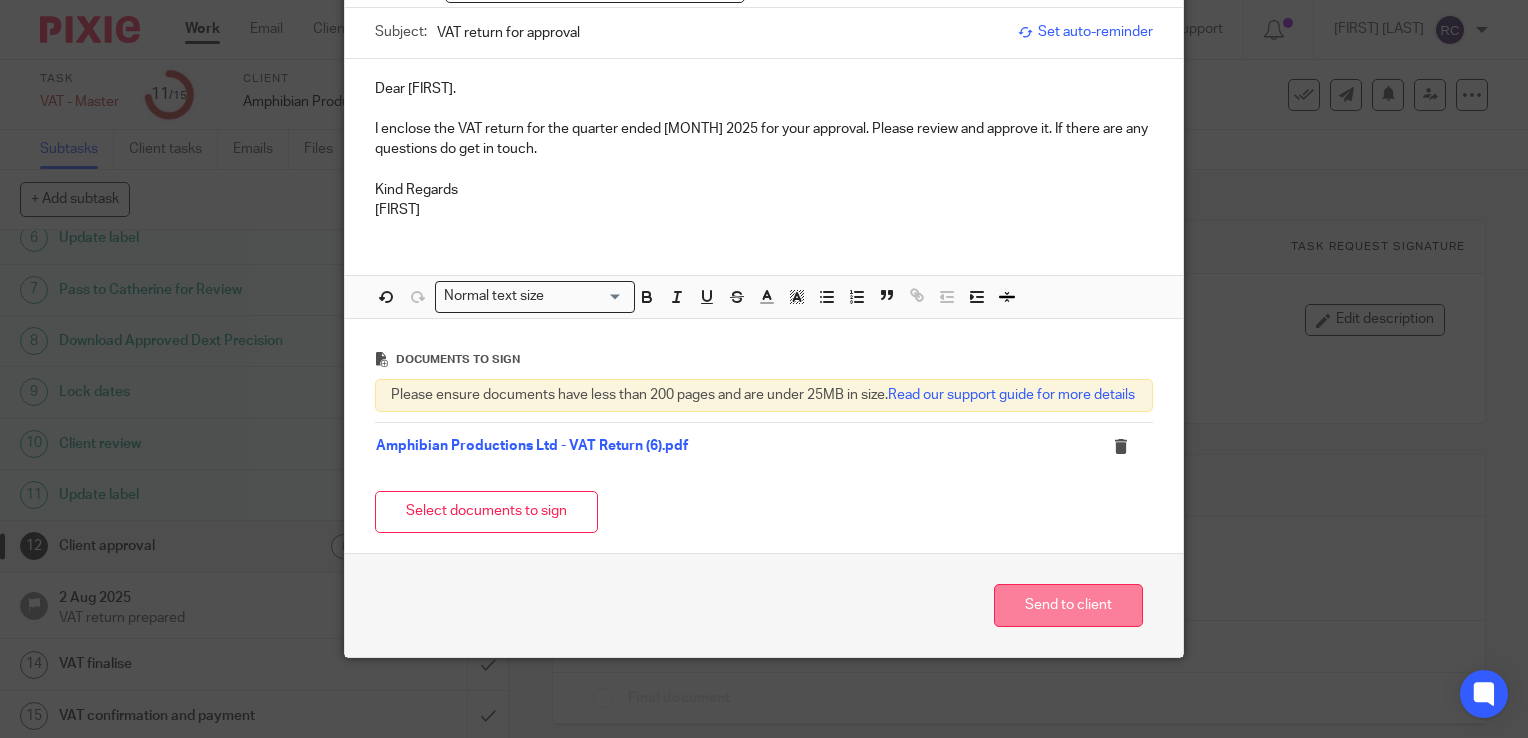 click on "Send to client" at bounding box center [1068, 605] 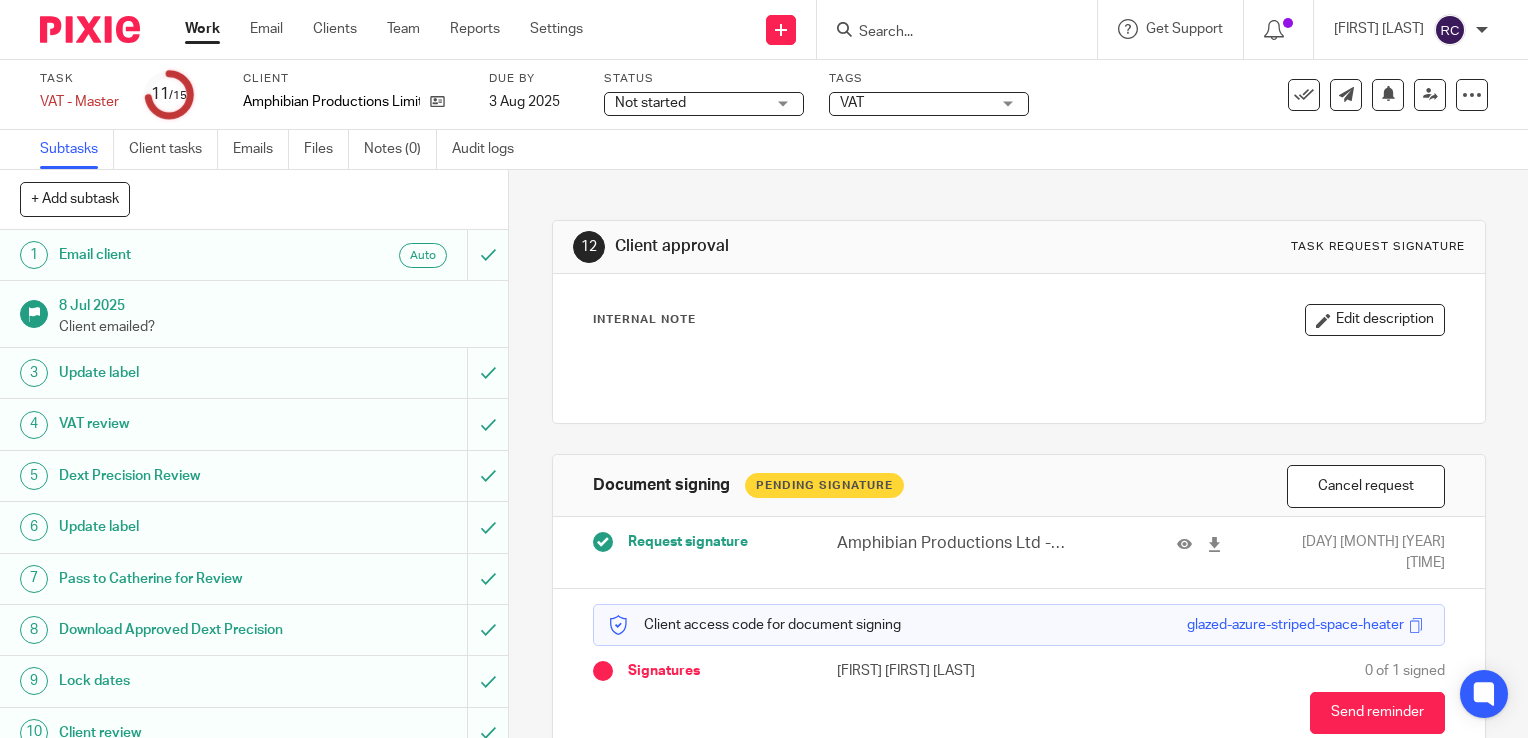 scroll, scrollTop: 0, scrollLeft: 0, axis: both 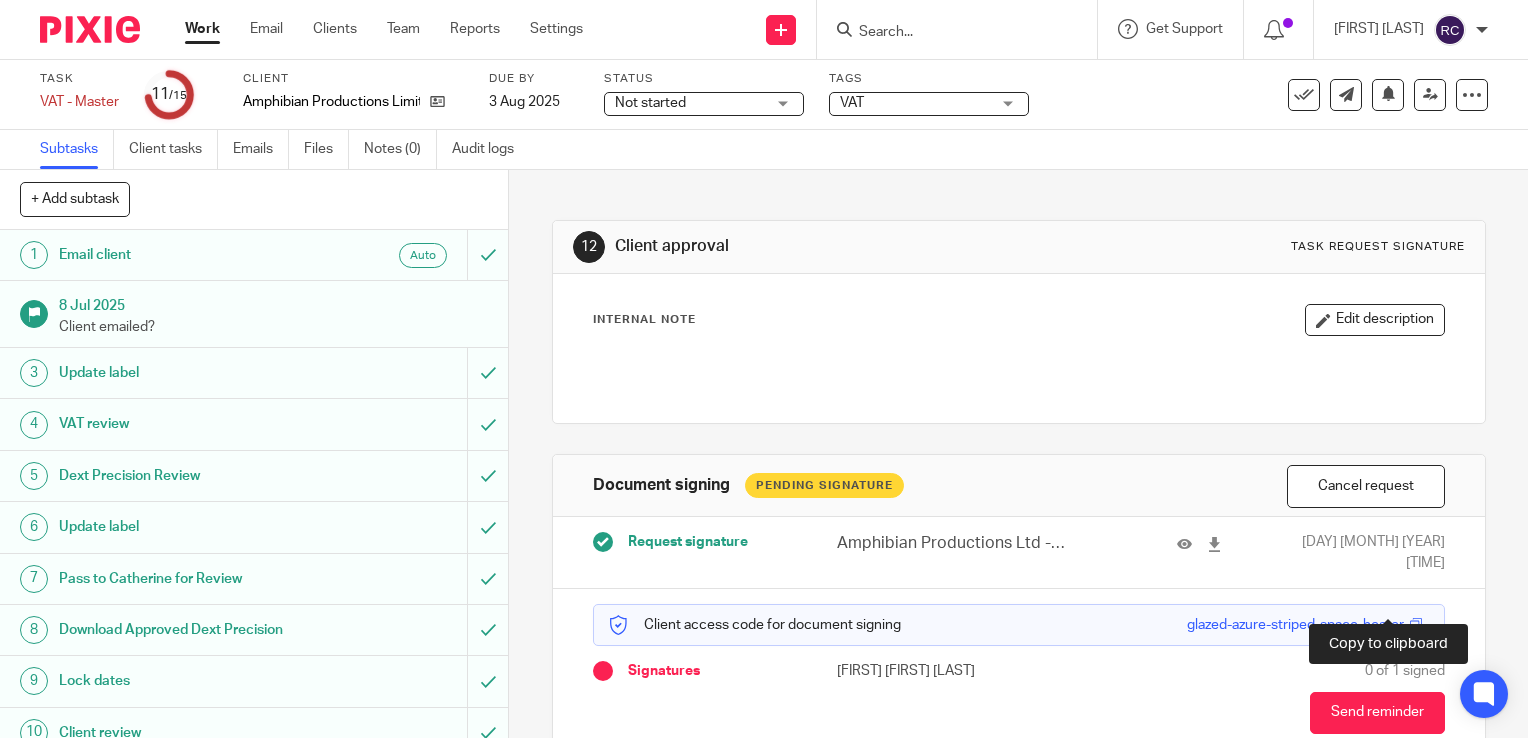 click at bounding box center [1416, 625] 